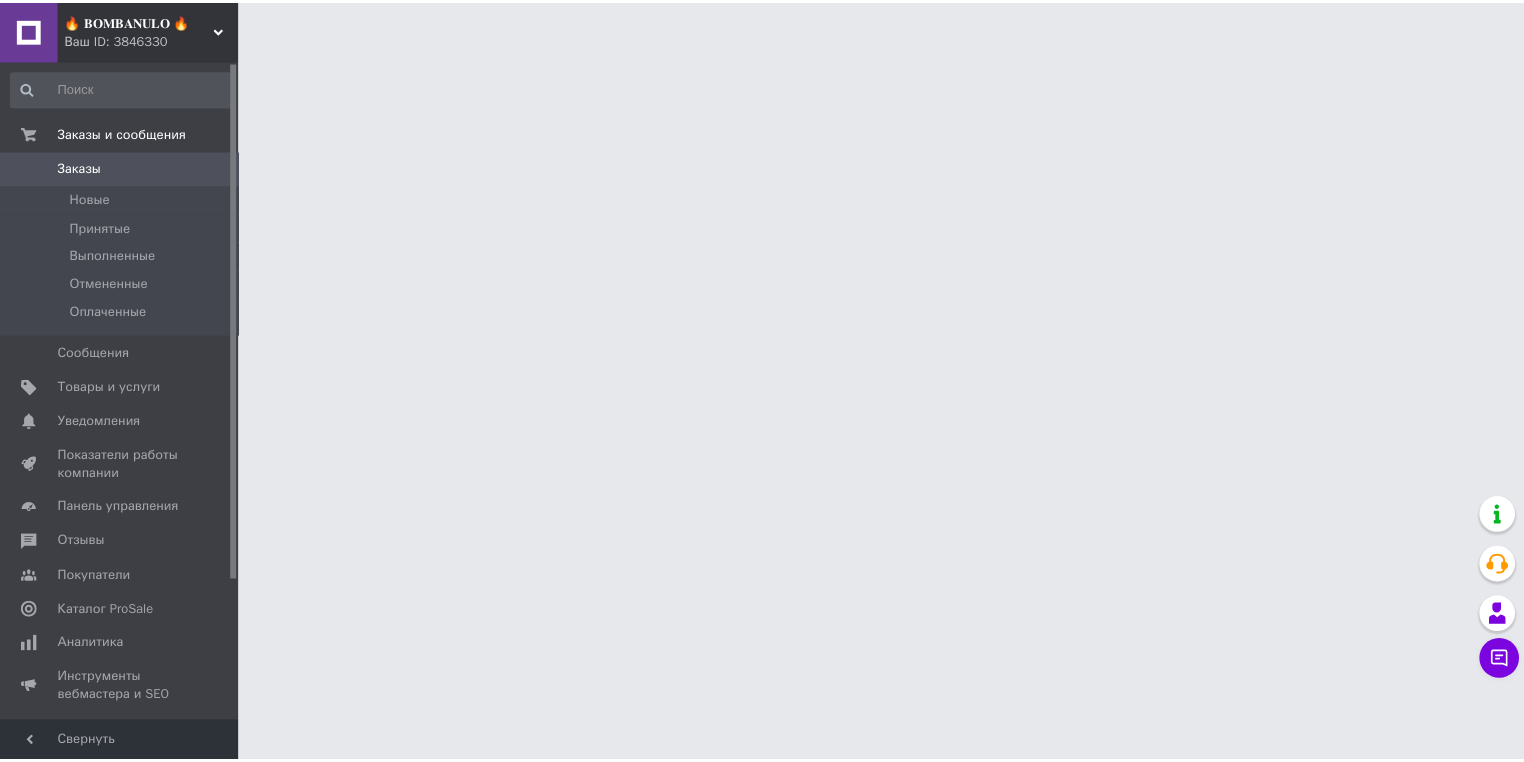 scroll, scrollTop: 0, scrollLeft: 0, axis: both 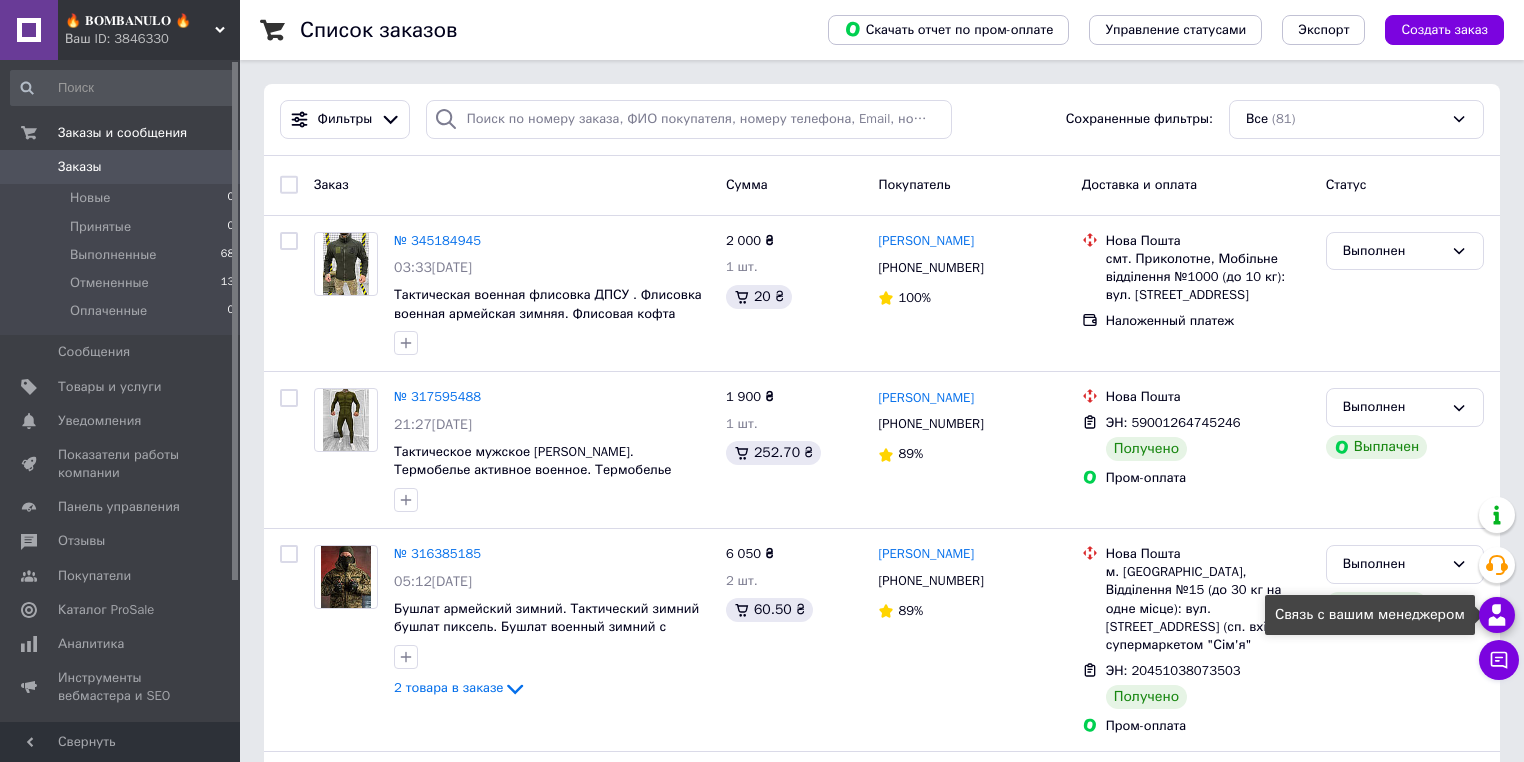 click 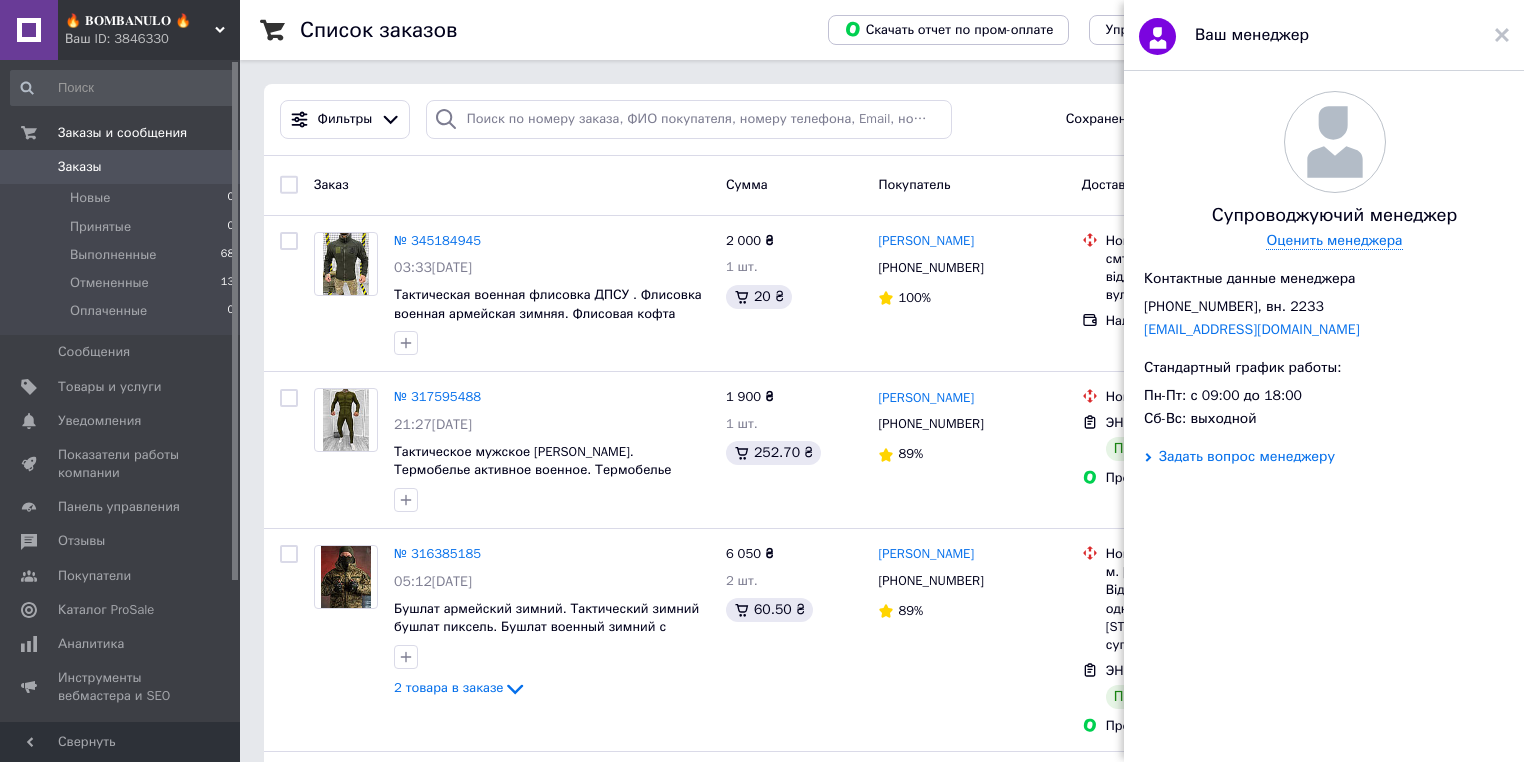 click on "Задать вопрос менеджеру" at bounding box center [1247, 457] 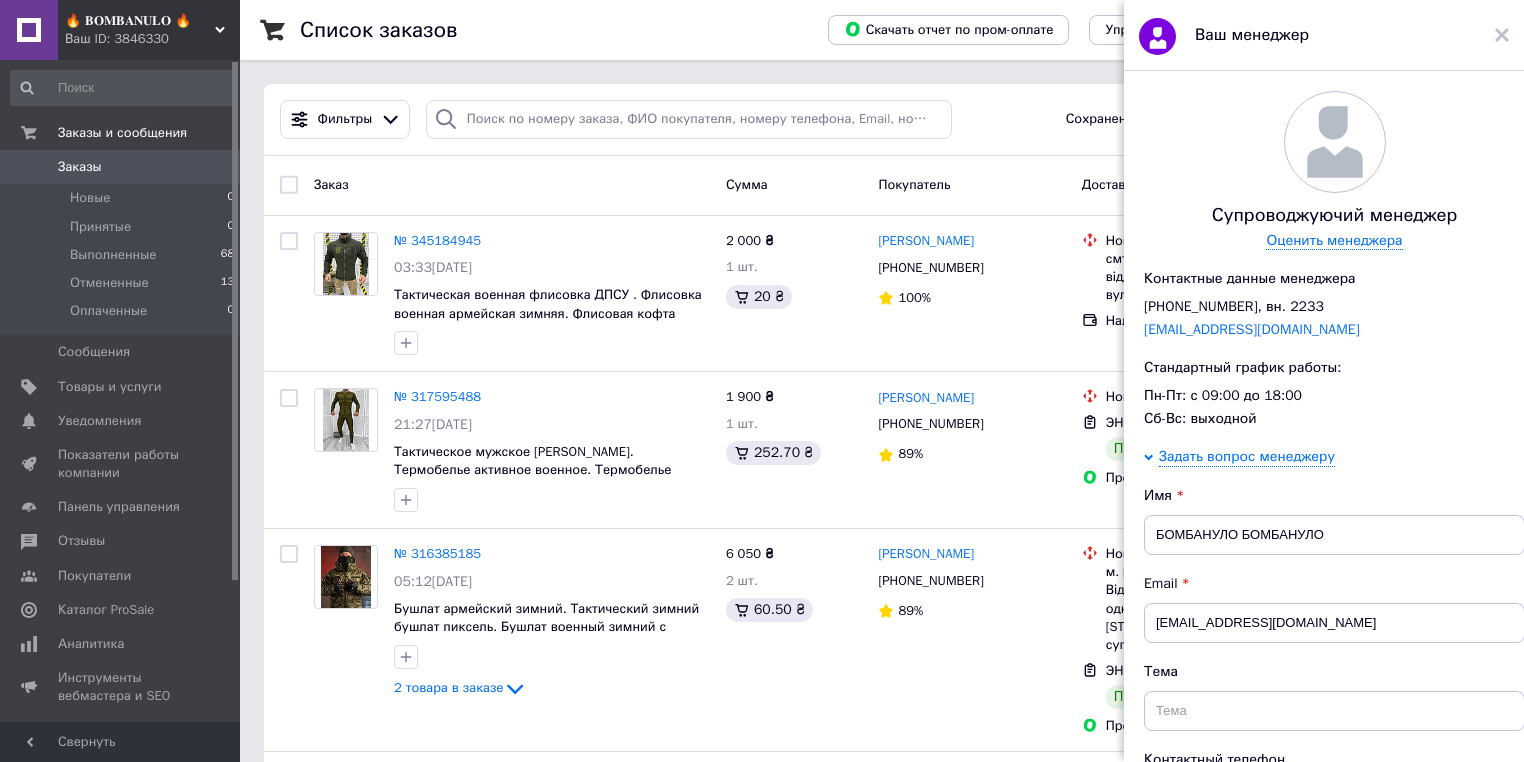 scroll, scrollTop: 240, scrollLeft: 0, axis: vertical 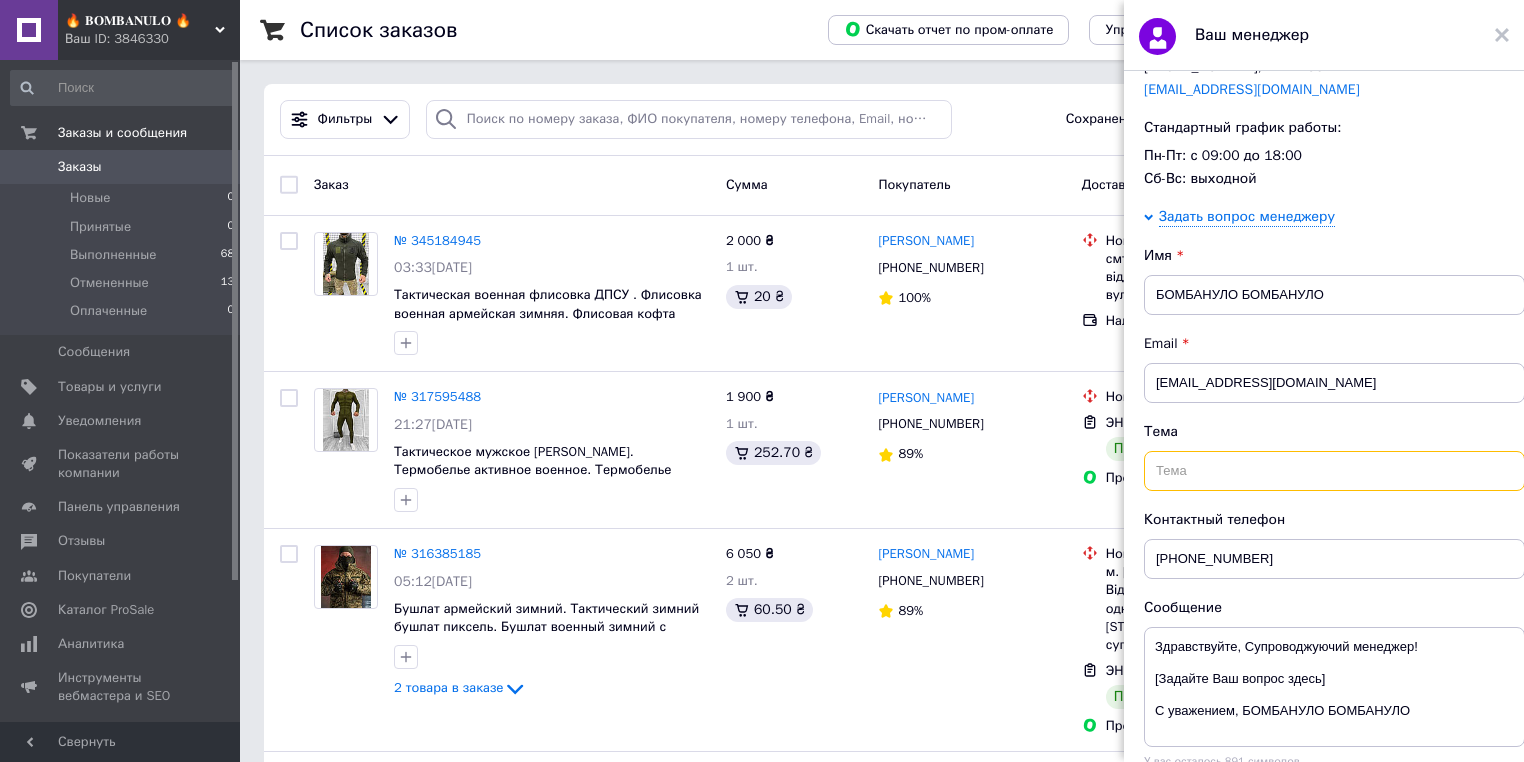 click at bounding box center [1334, 471] 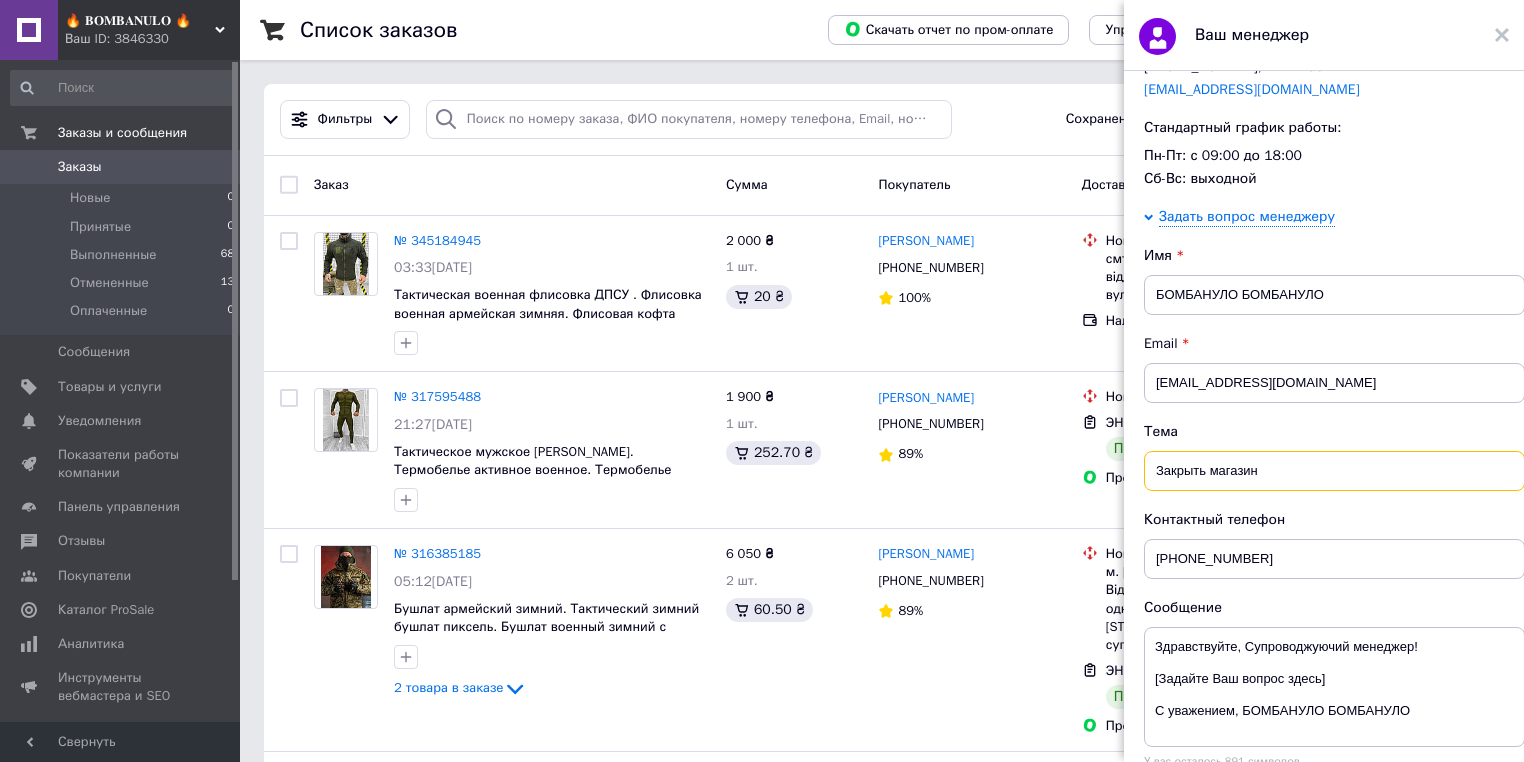 type on "Закрыть магазин" 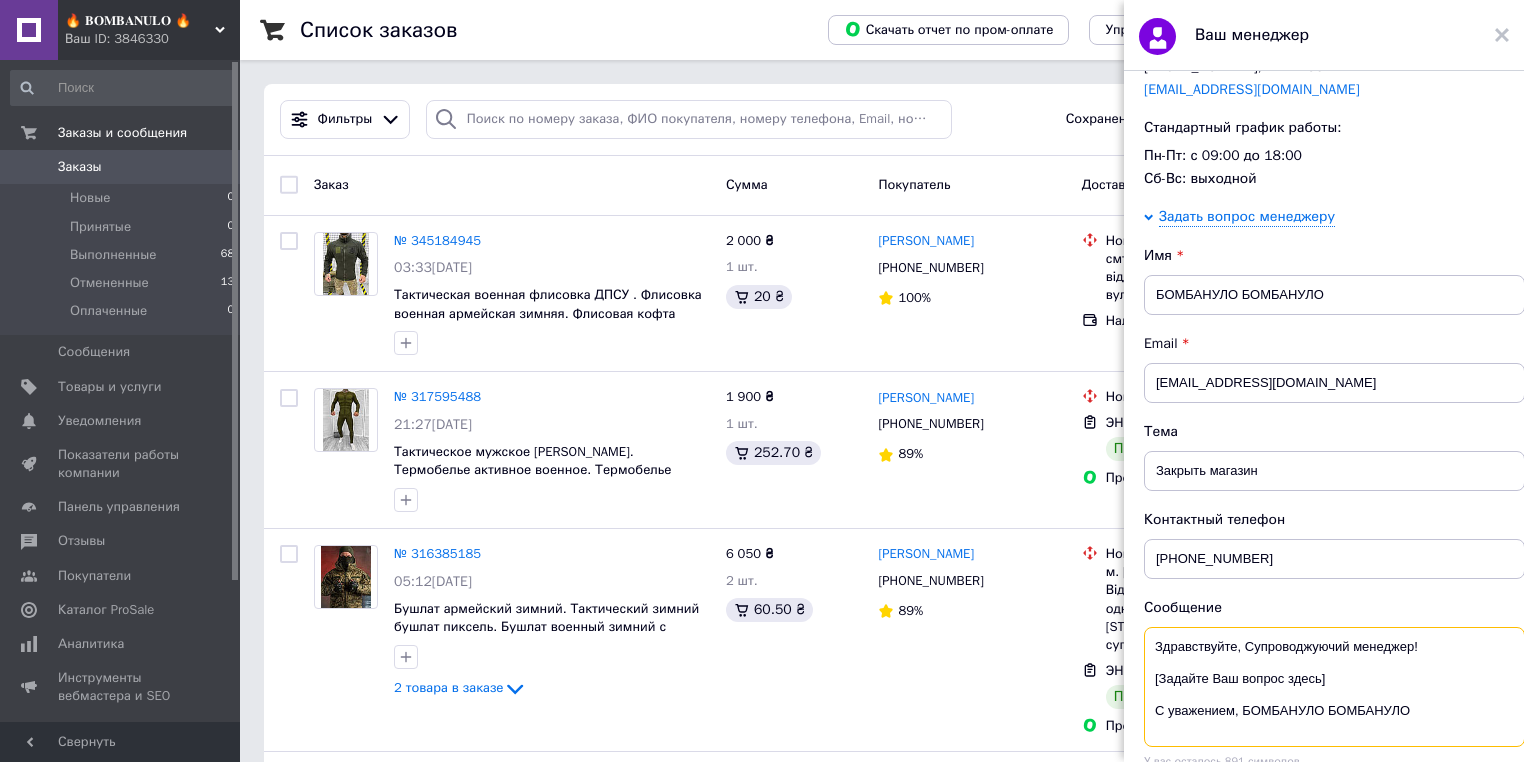 drag, startPoint x: 1412, startPoint y: 716, endPoint x: 1237, endPoint y: 675, distance: 179.7387 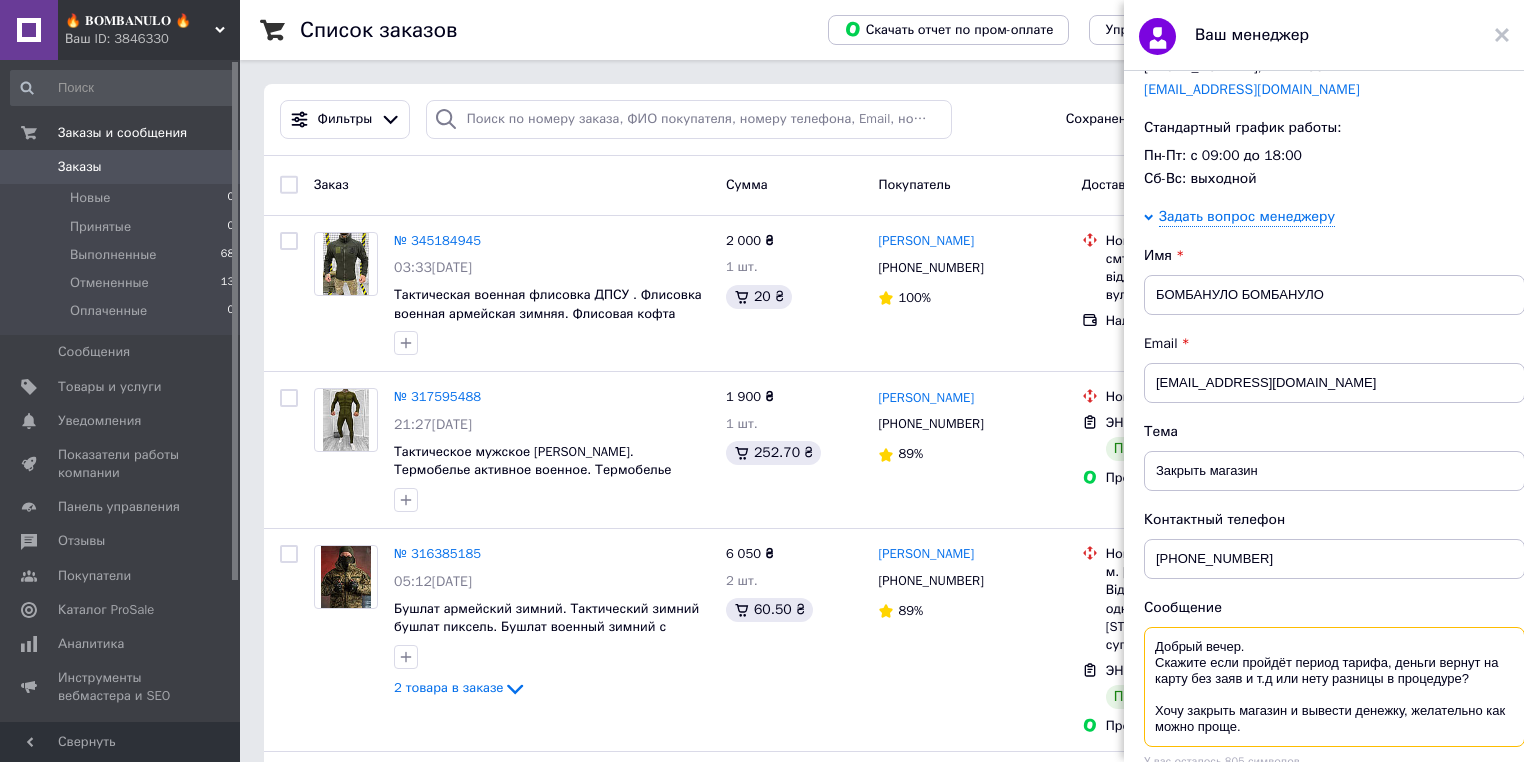 type on "Добрый вечер.
Скажите если пройдёт период тарифа, деньги вернут на карту без заяв и т.д или нету разницы в процедуре?
Хочу закрыть магазин и вывести денежку, желательно как можно проще." 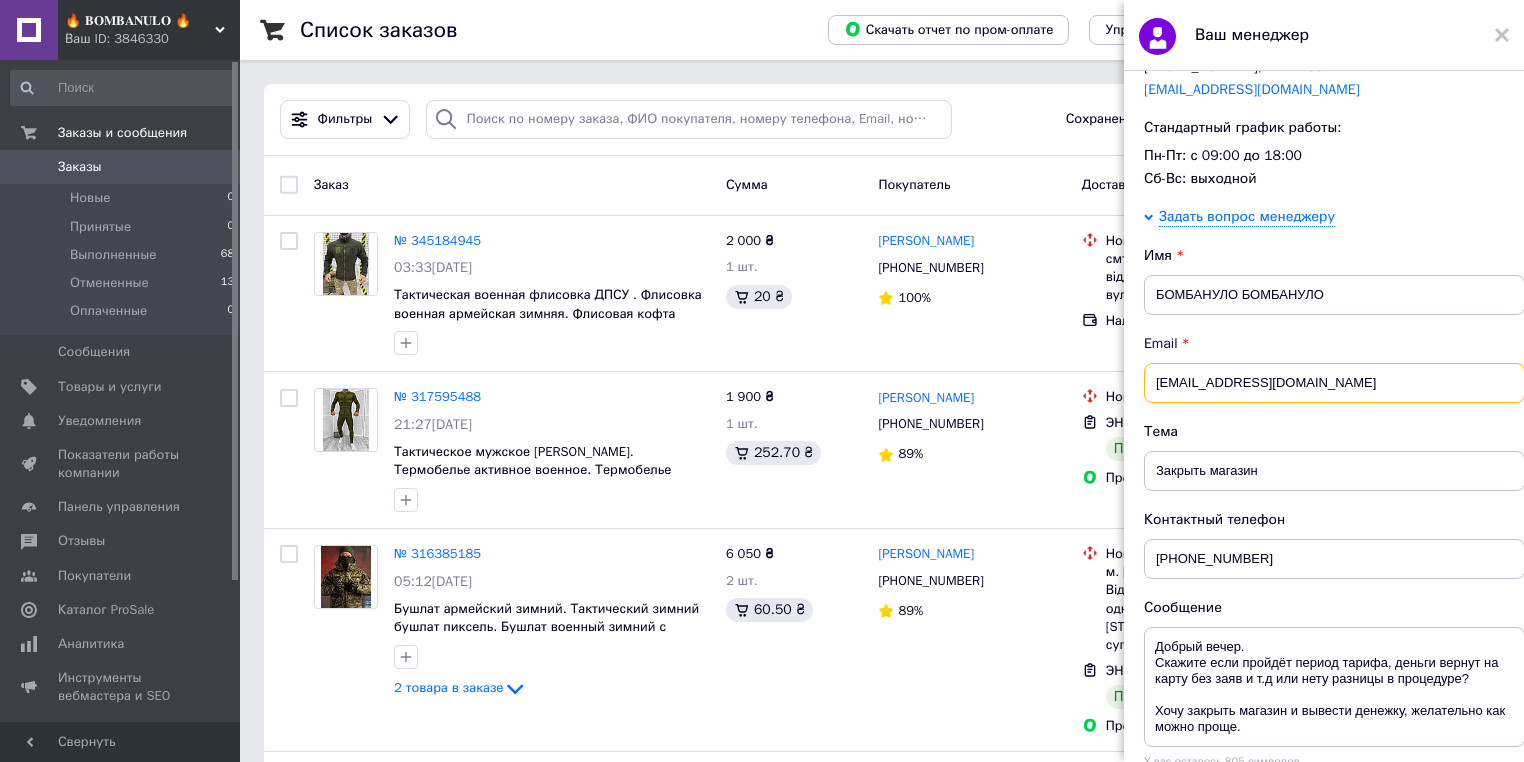 drag, startPoint x: 1346, startPoint y: 383, endPoint x: 1154, endPoint y: 390, distance: 192.12756 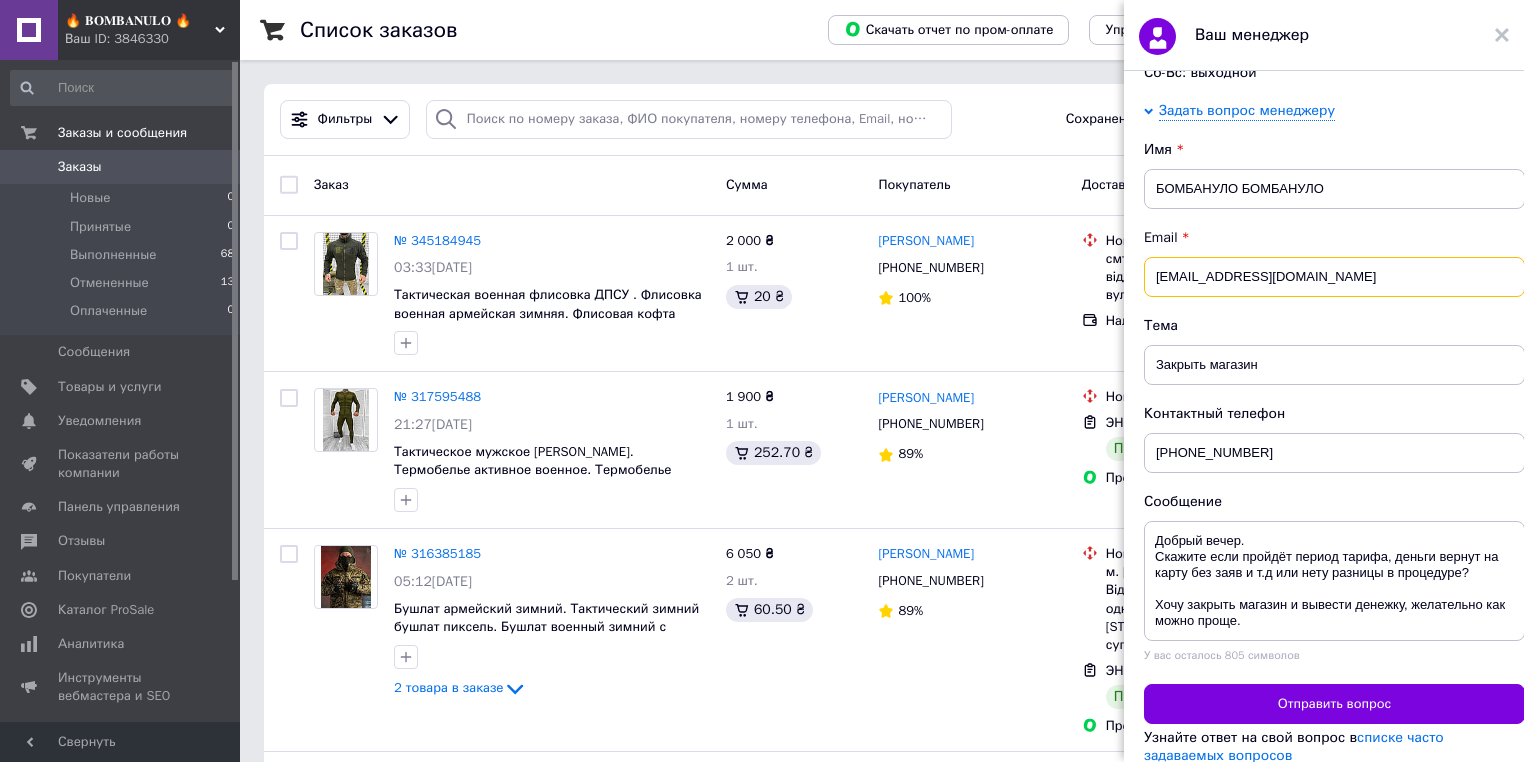 scroll, scrollTop: 370, scrollLeft: 0, axis: vertical 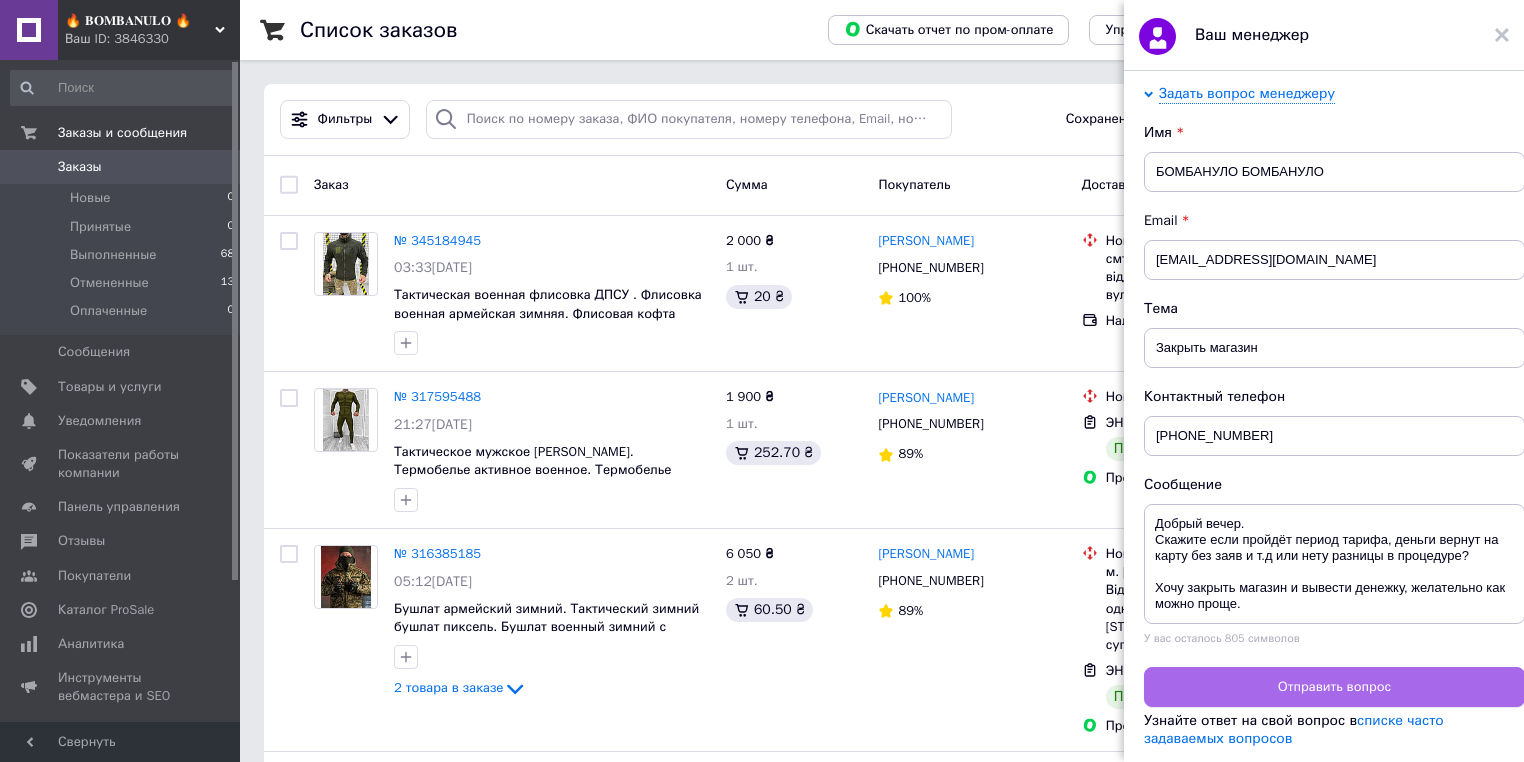click on "Отправить вопрос" at bounding box center [1335, 687] 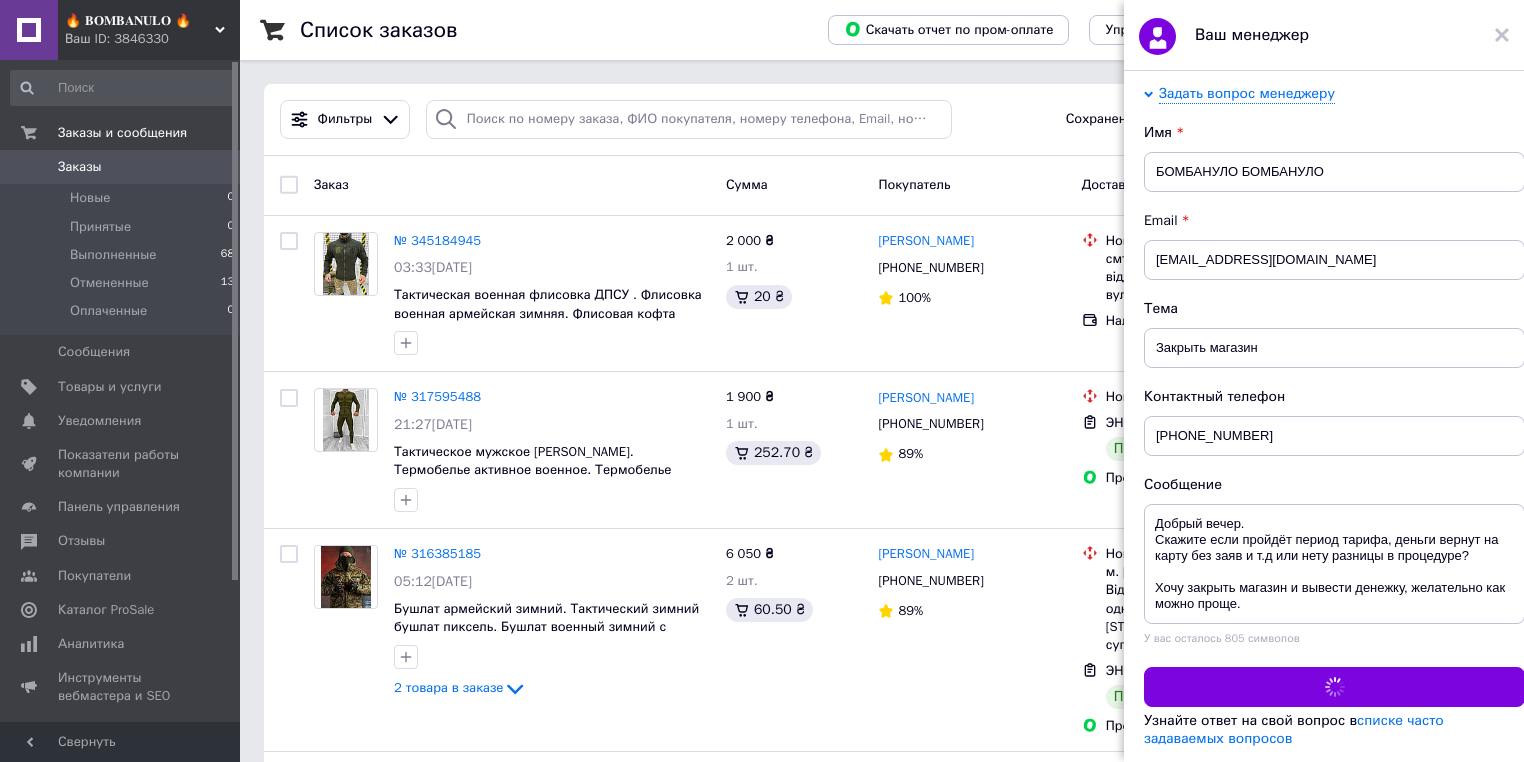 scroll, scrollTop: 0, scrollLeft: 0, axis: both 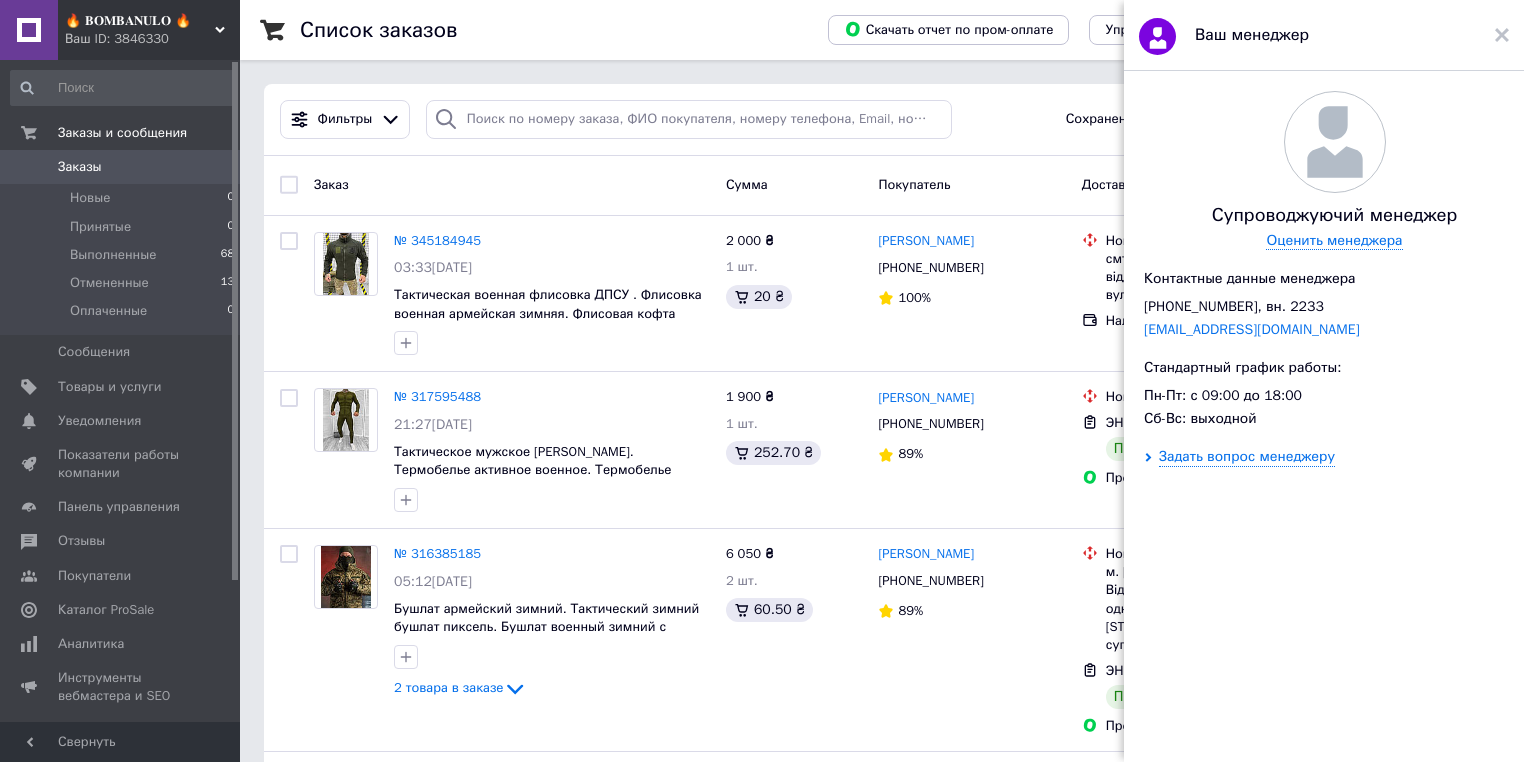 click on "Список заказов" at bounding box center (544, 30) 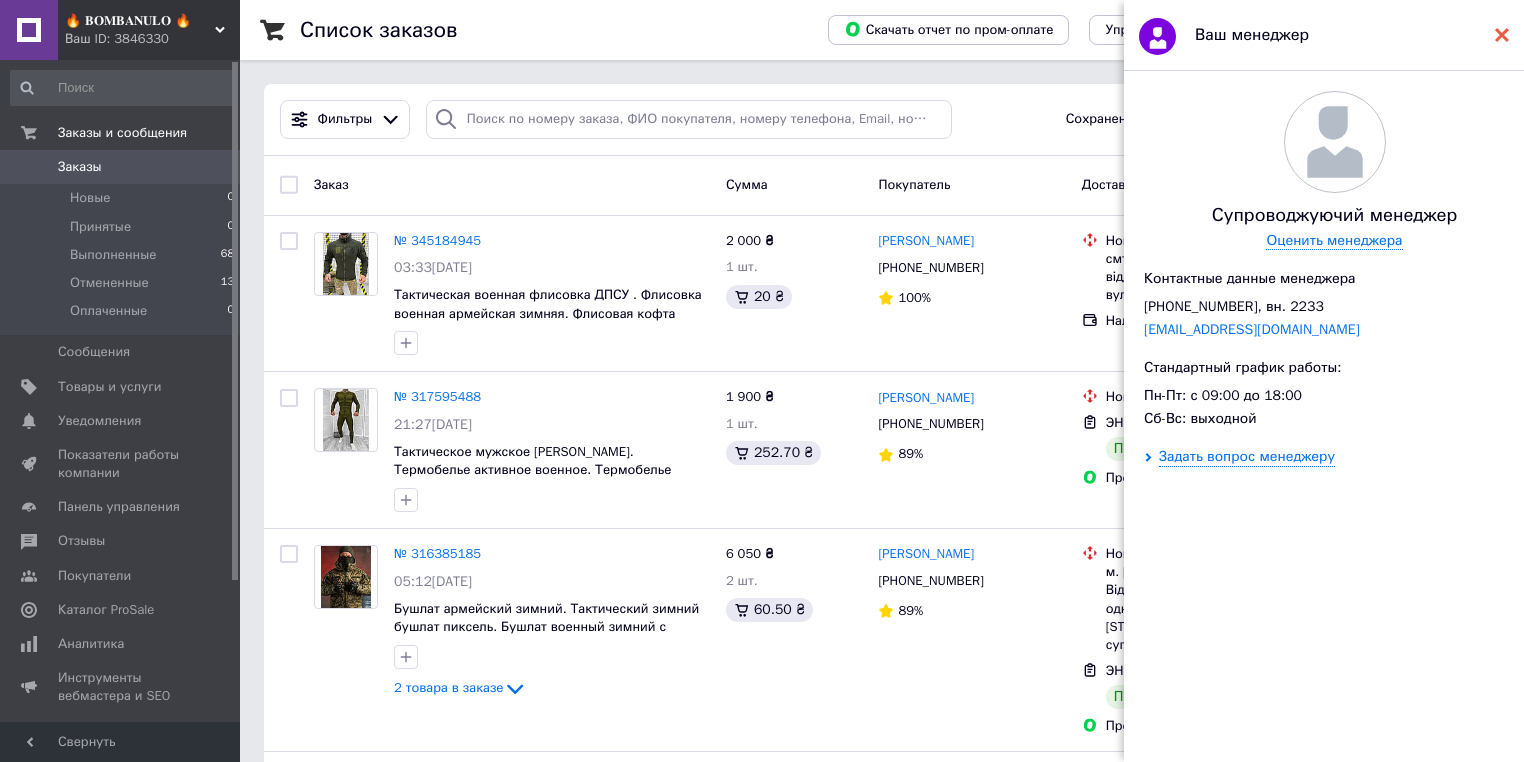 click 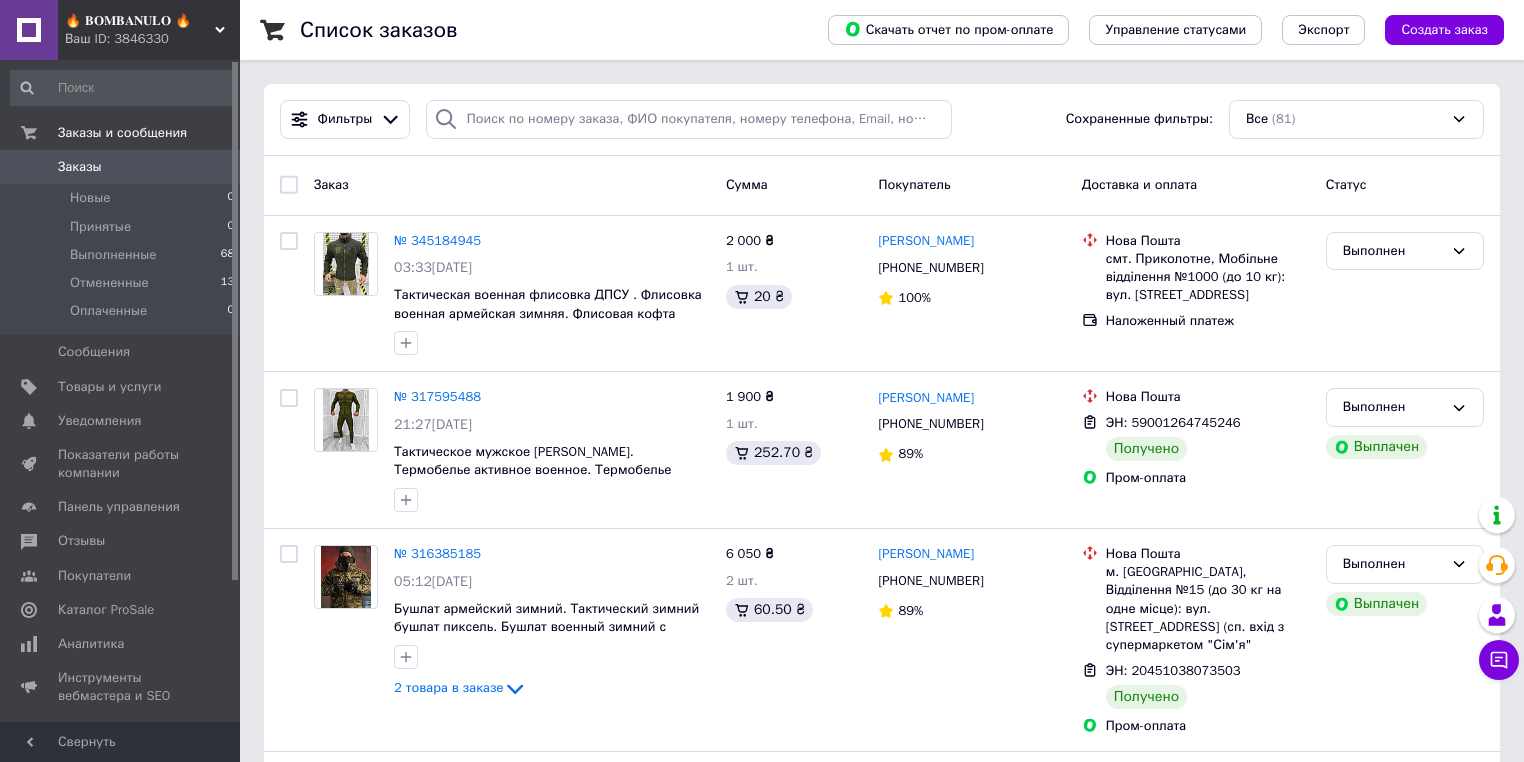 click on "Ваш ID: 3846330" at bounding box center (152, 39) 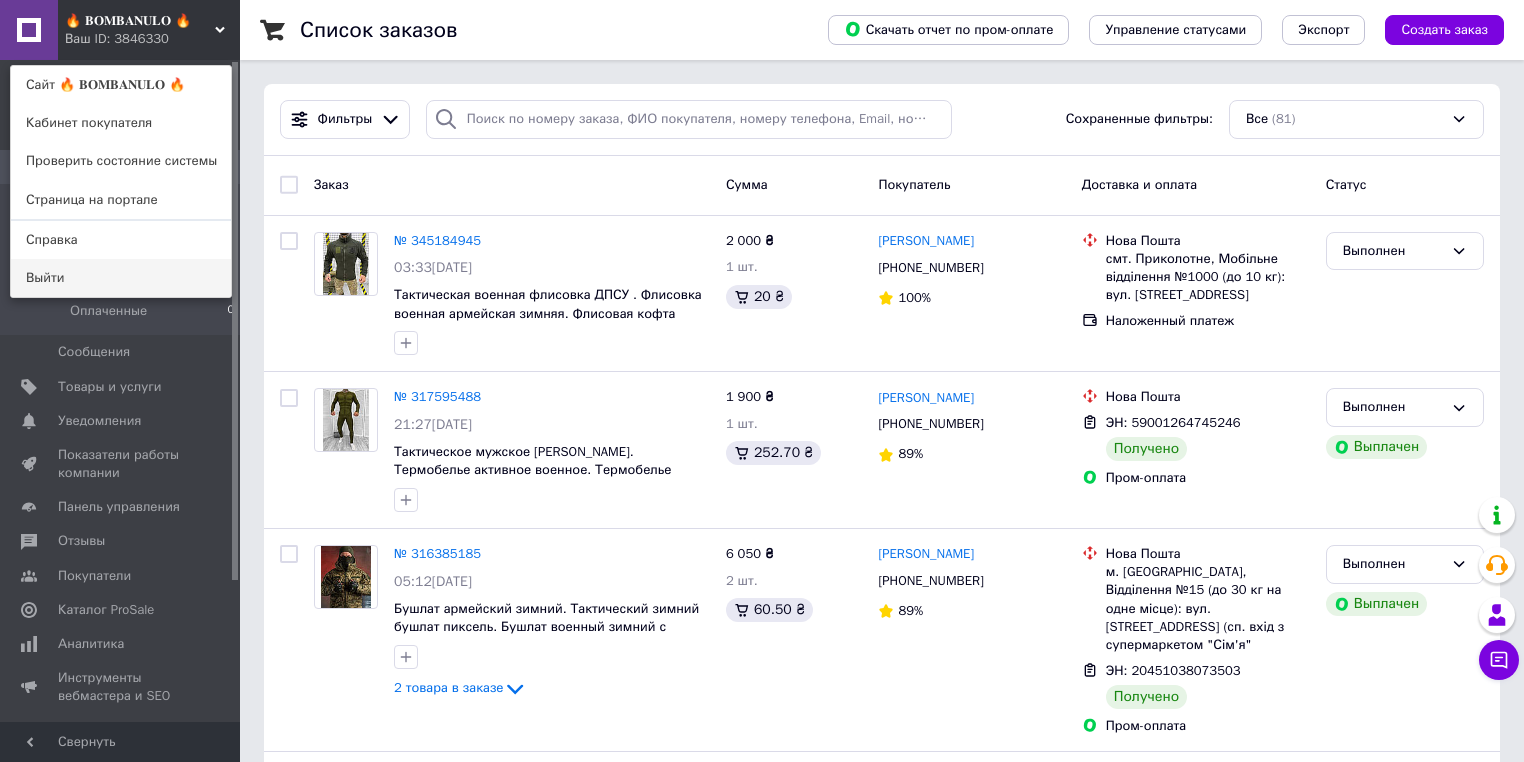 click on "Выйти" at bounding box center (121, 278) 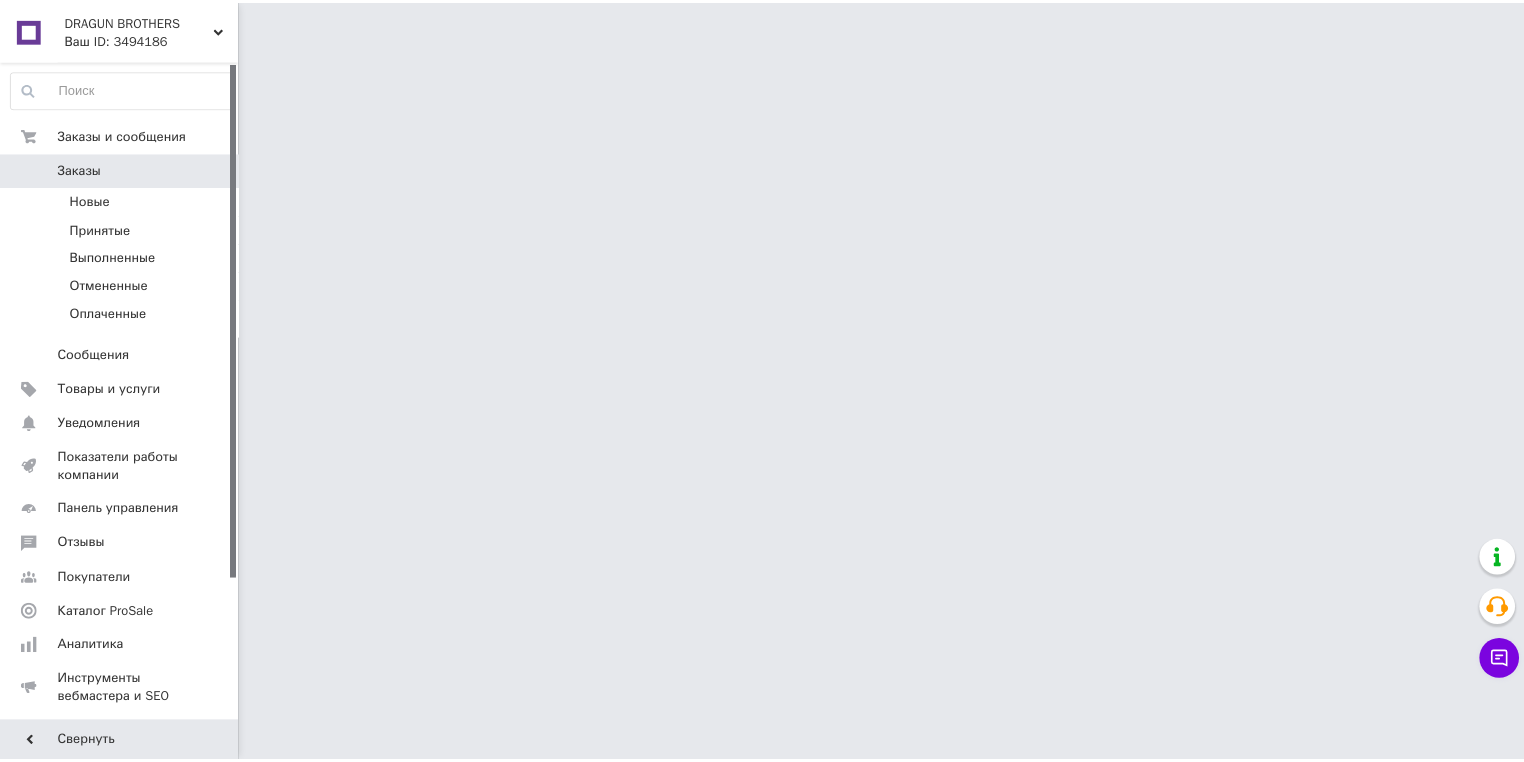 scroll, scrollTop: 0, scrollLeft: 0, axis: both 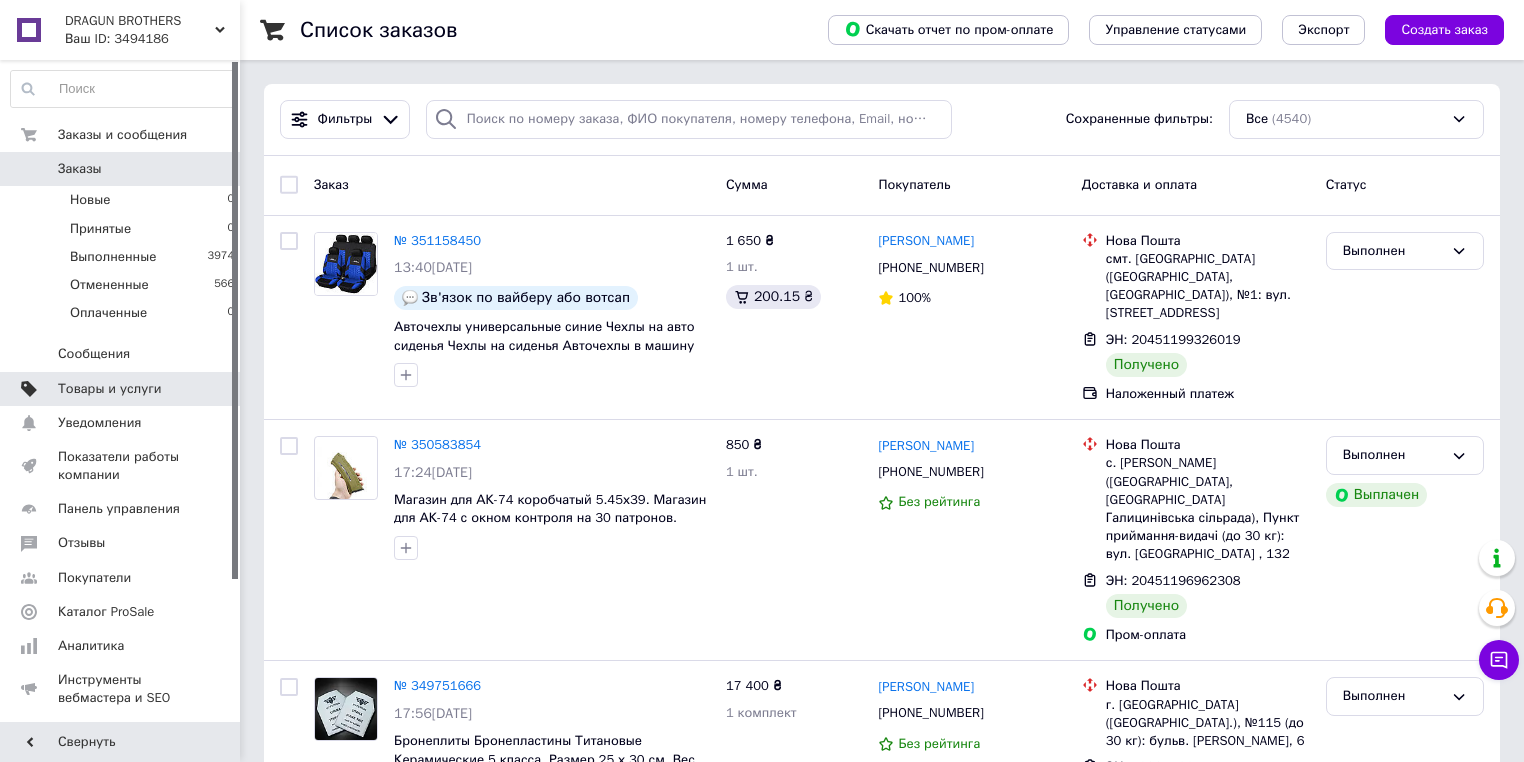 click on "Товары и услуги" at bounding box center (123, 389) 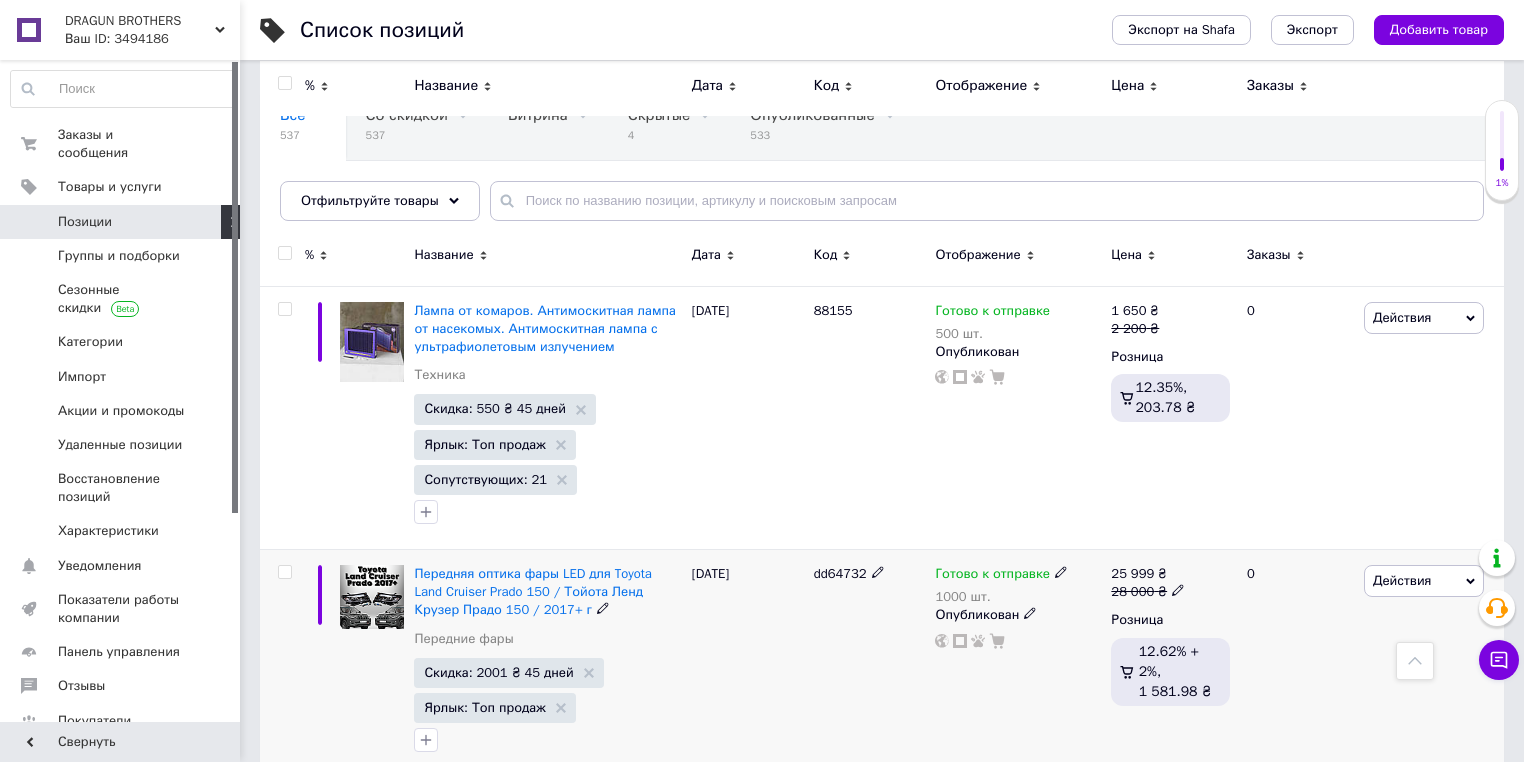 scroll, scrollTop: 0, scrollLeft: 0, axis: both 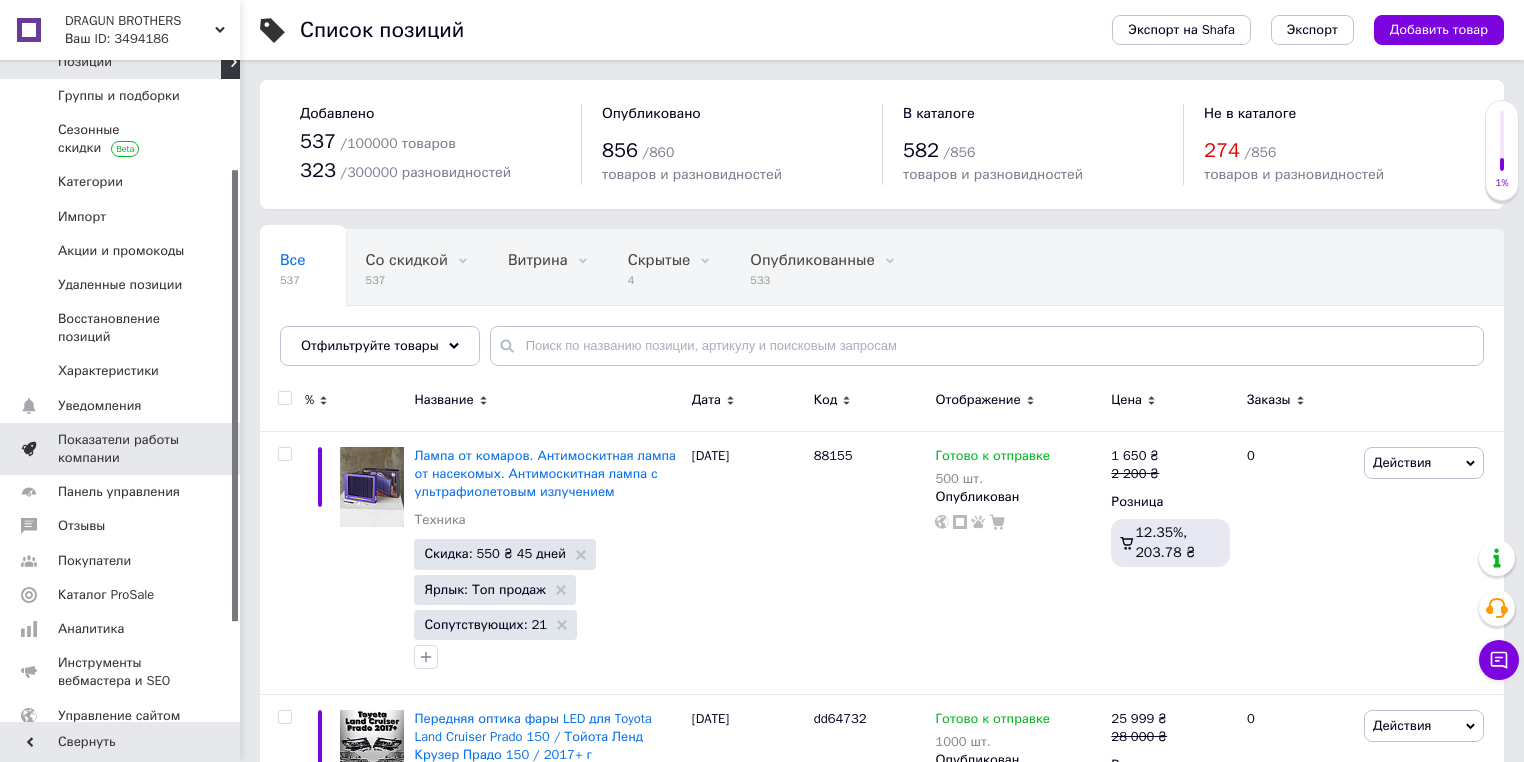 click on "Показатели работы компании" at bounding box center (121, 449) 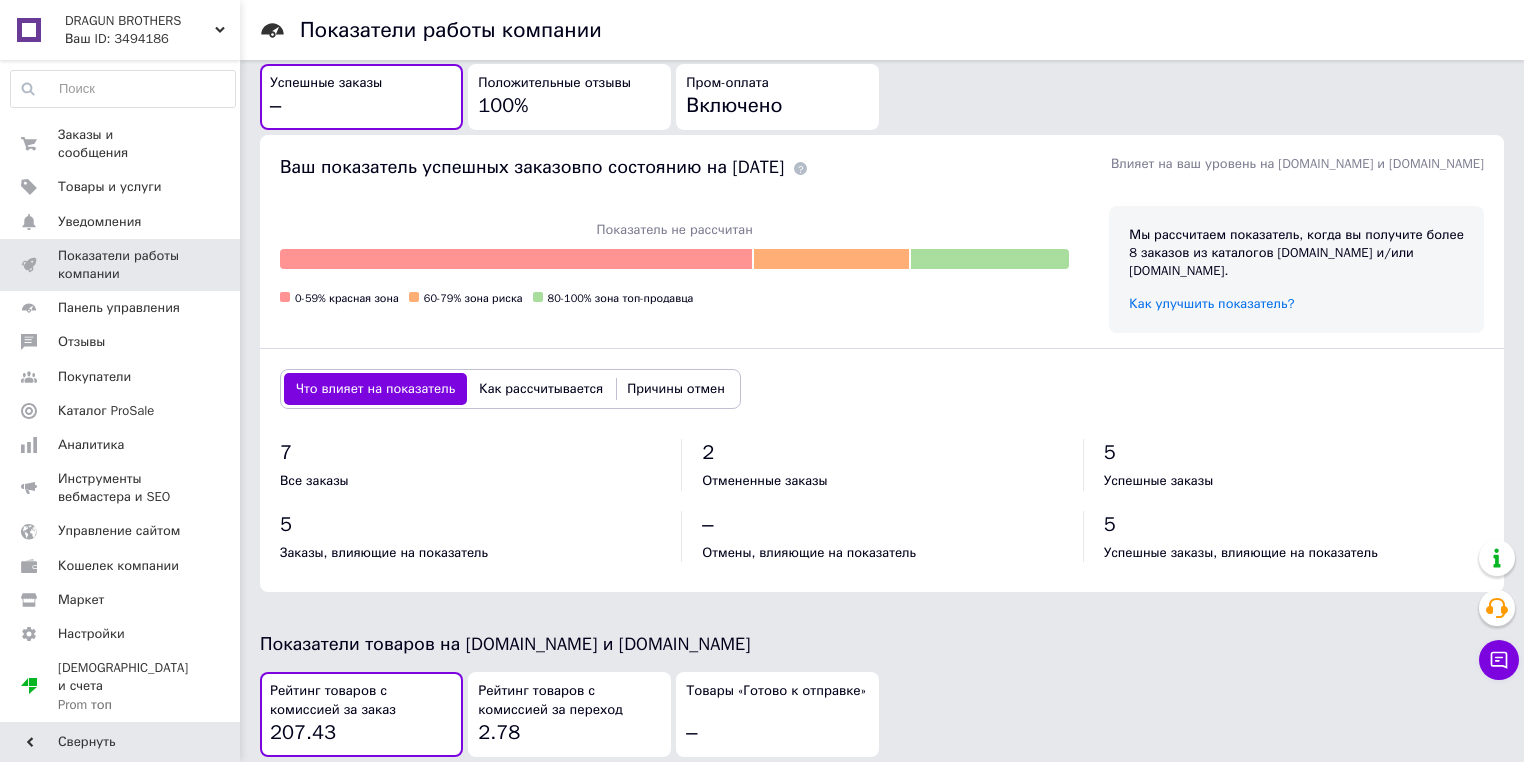 scroll, scrollTop: 800, scrollLeft: 0, axis: vertical 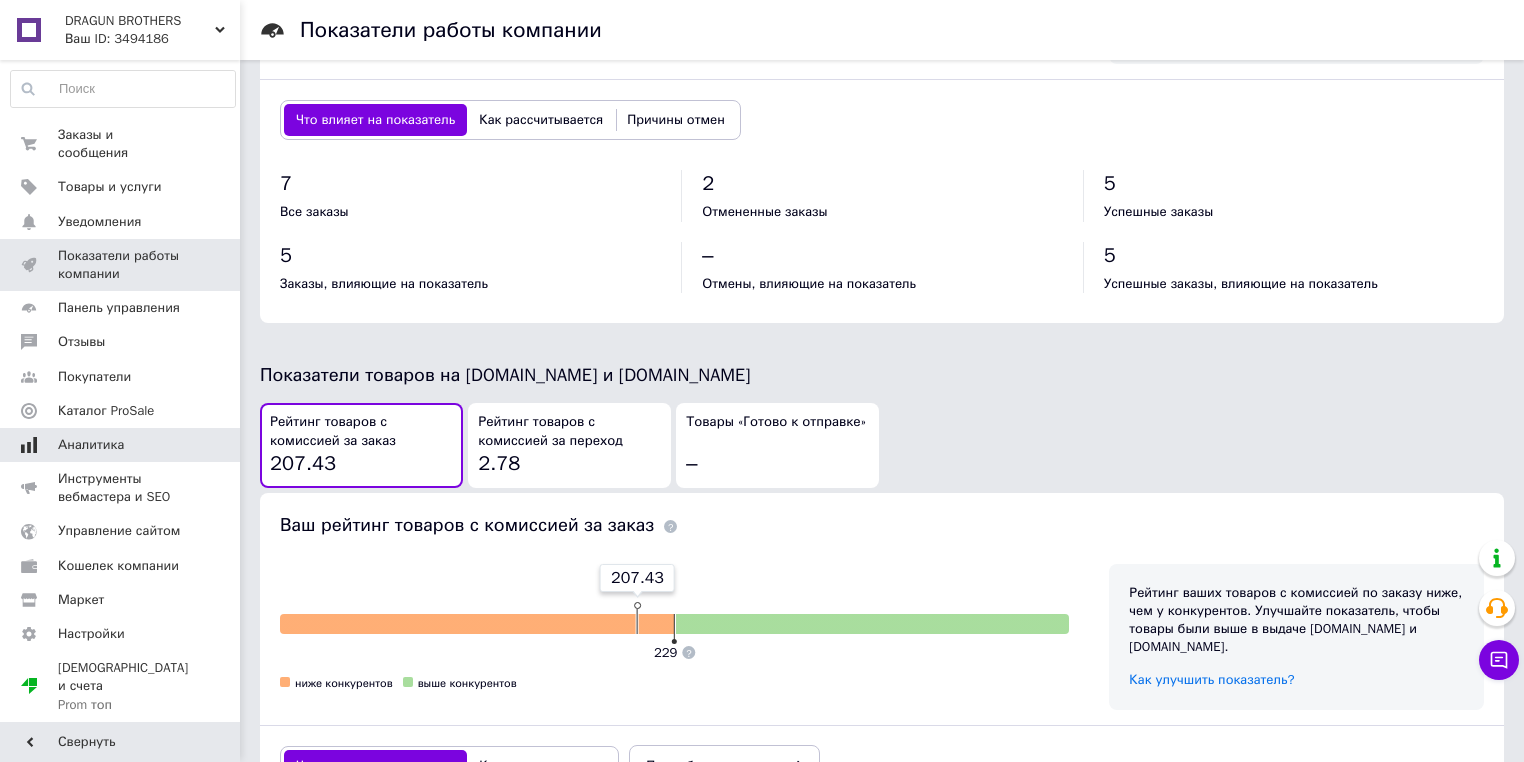 click on "Аналитика" at bounding box center (121, 445) 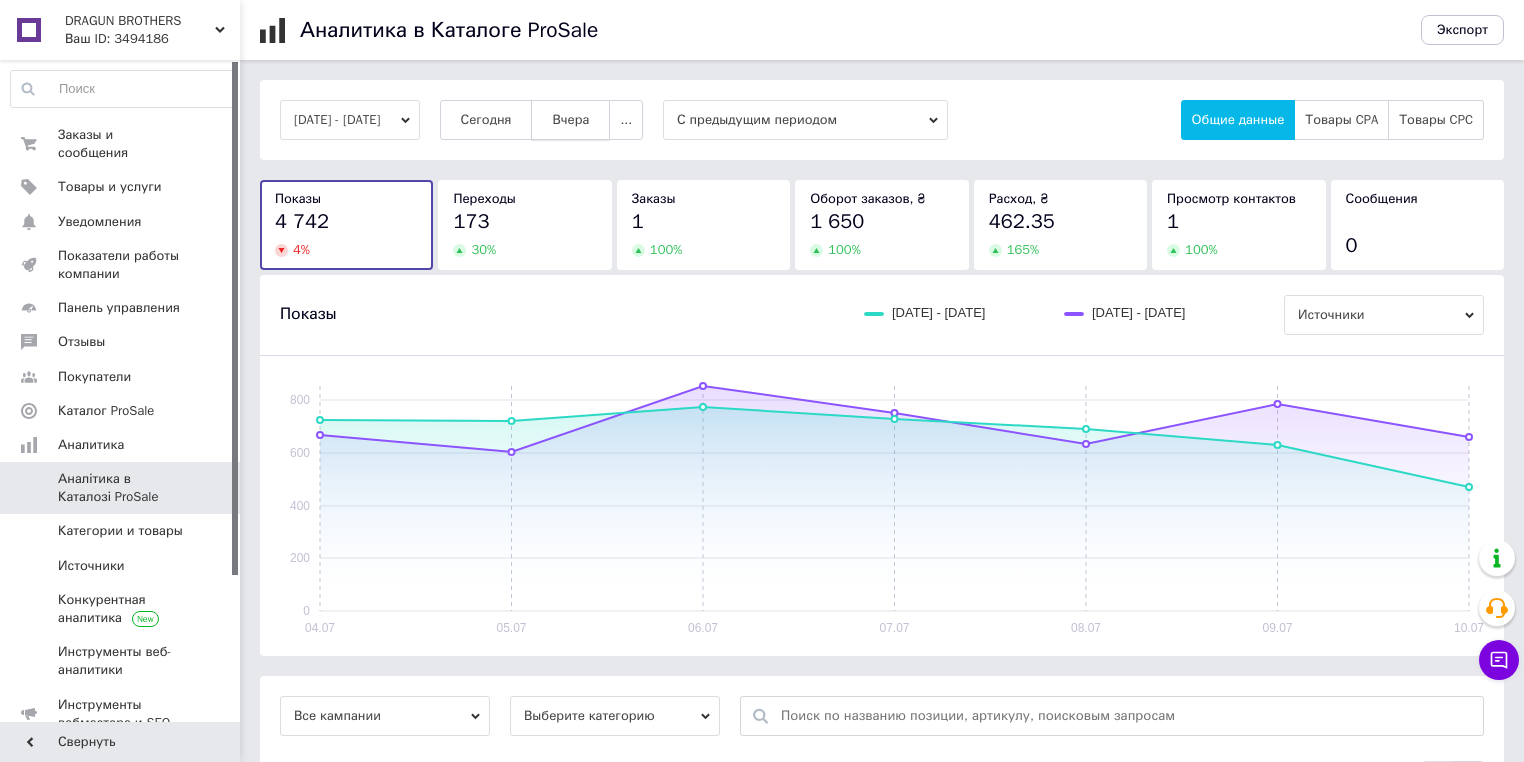 click on "Вчера" at bounding box center (570, 120) 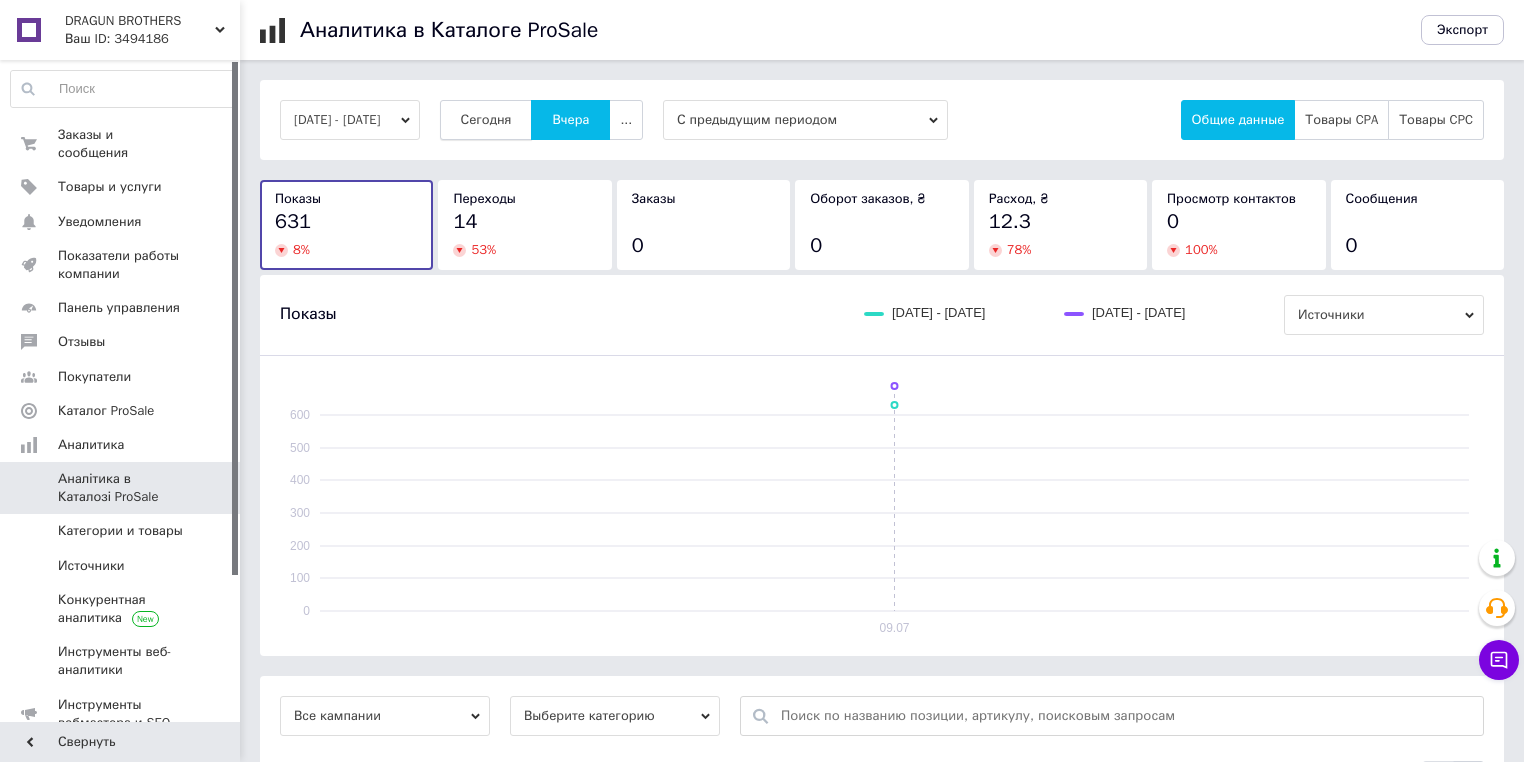 click on "Сегодня" at bounding box center [486, 120] 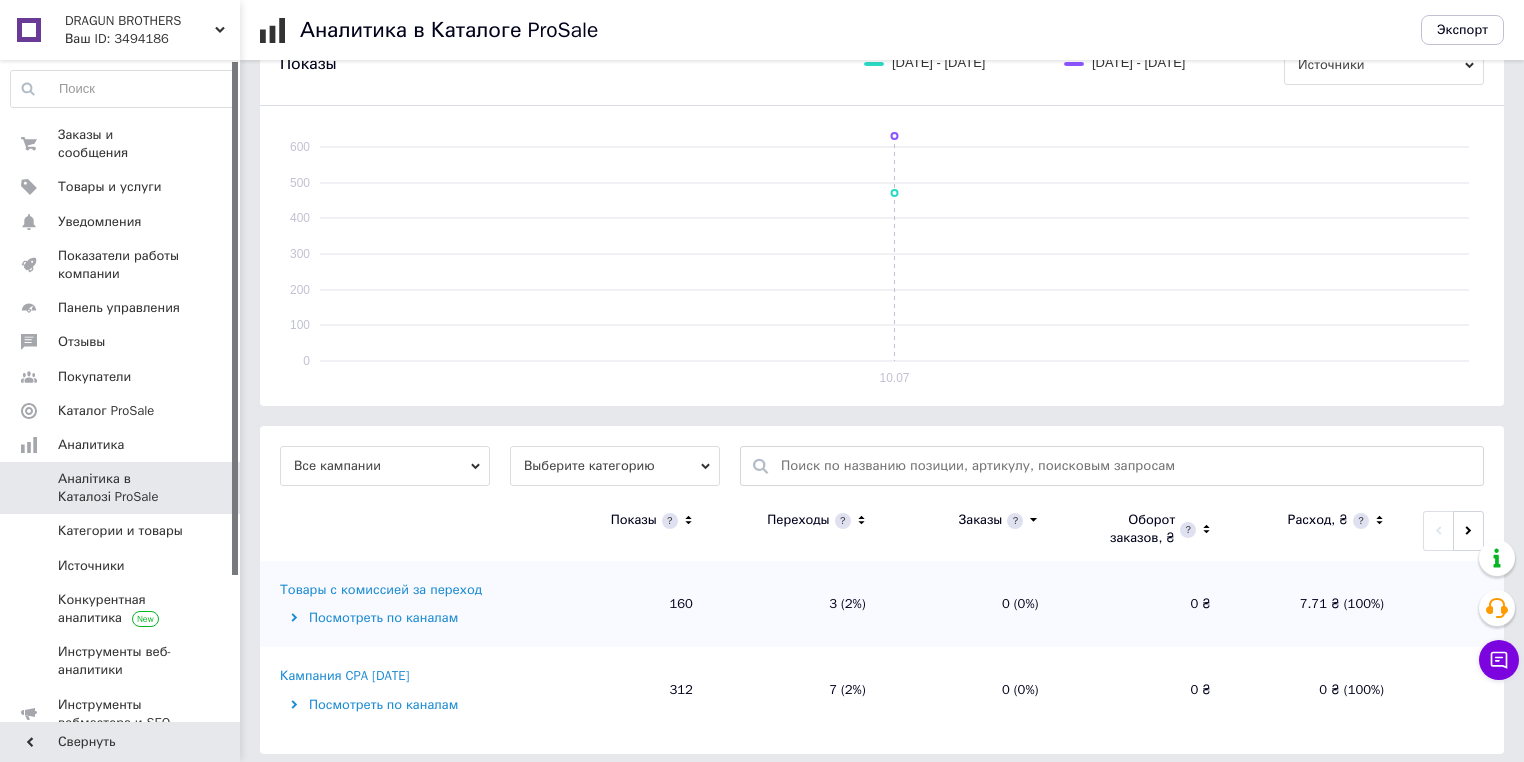 scroll, scrollTop: 260, scrollLeft: 0, axis: vertical 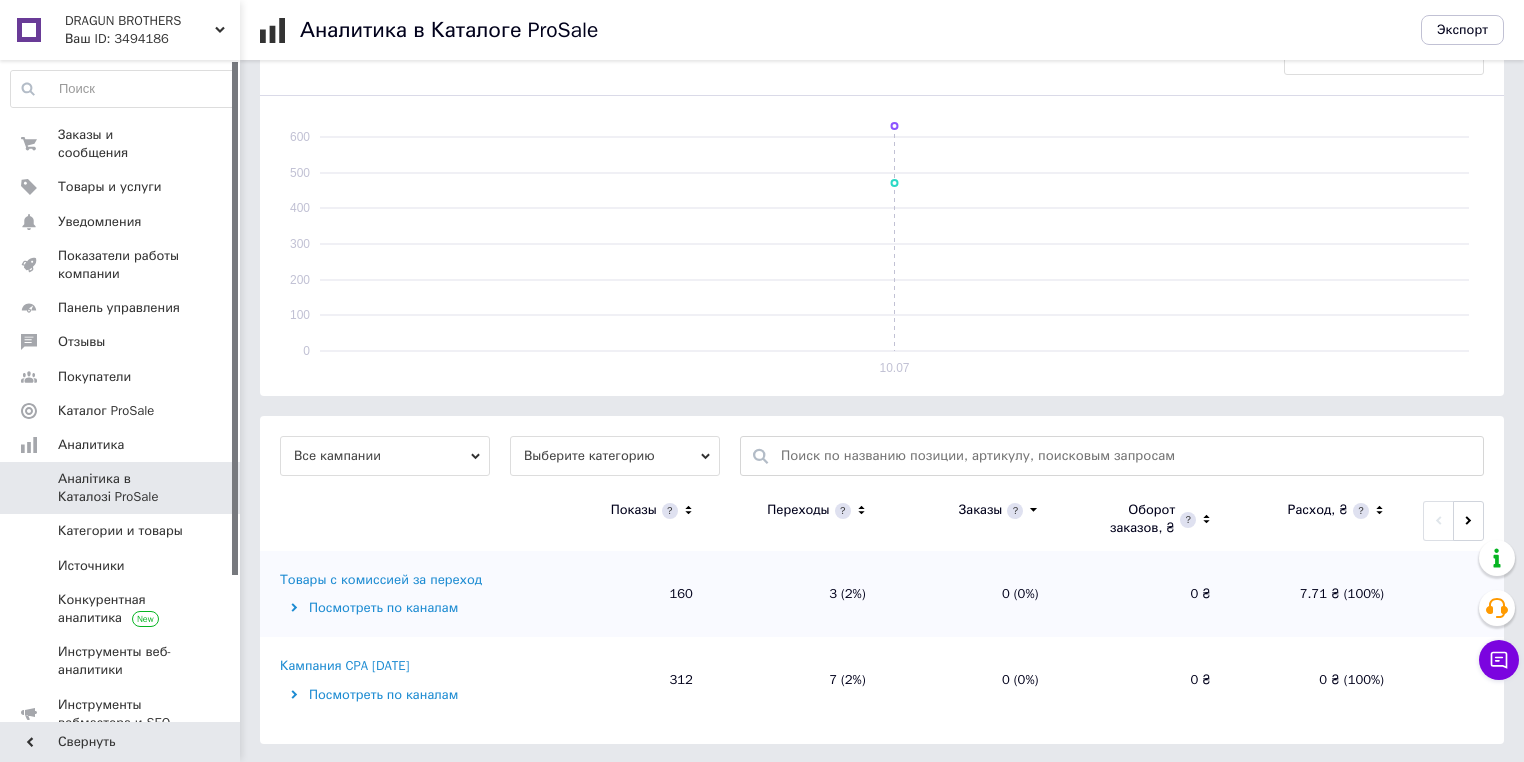 click on "Кампания CPA 09.08.2023" at bounding box center (344, 666) 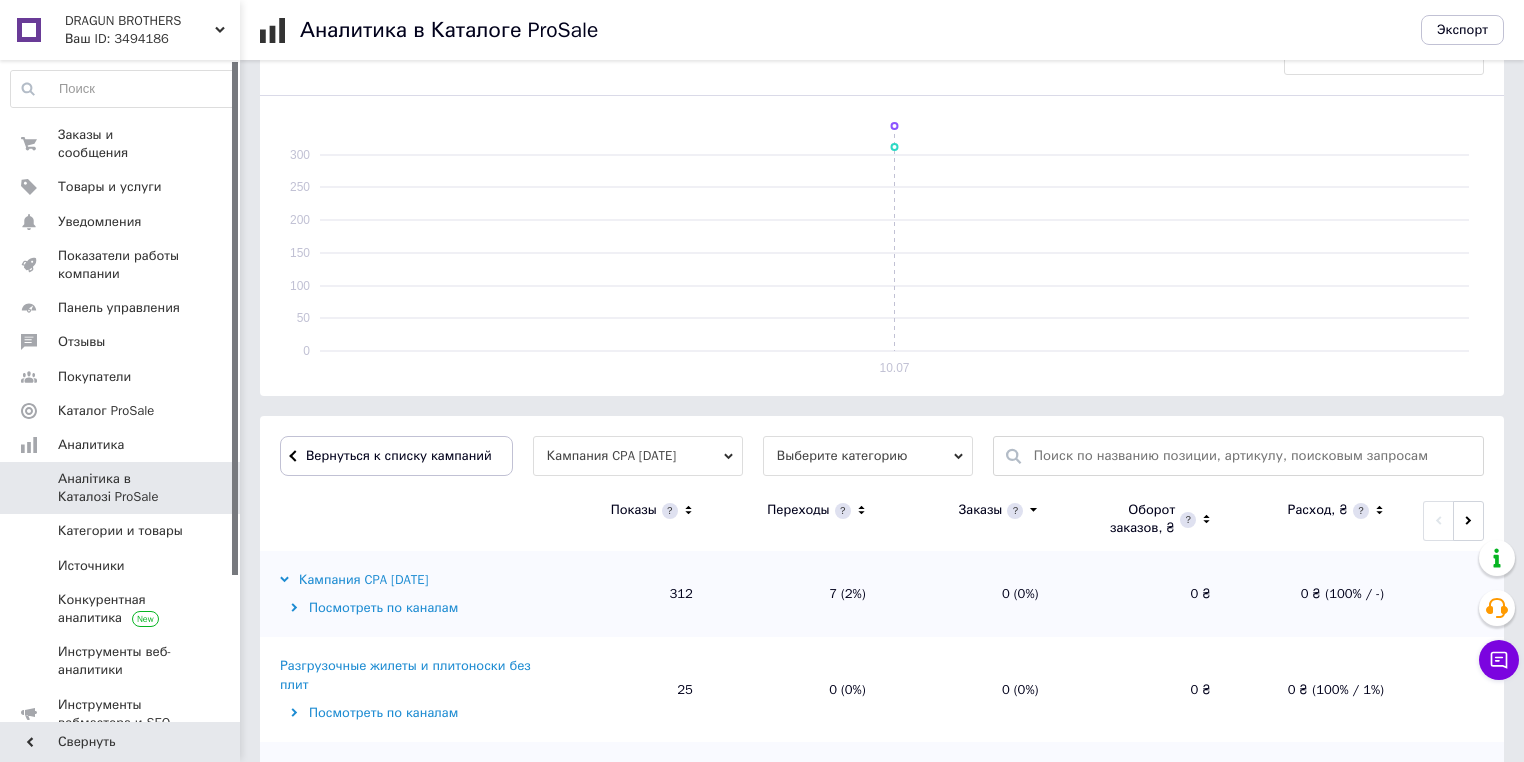 scroll, scrollTop: 600, scrollLeft: 0, axis: vertical 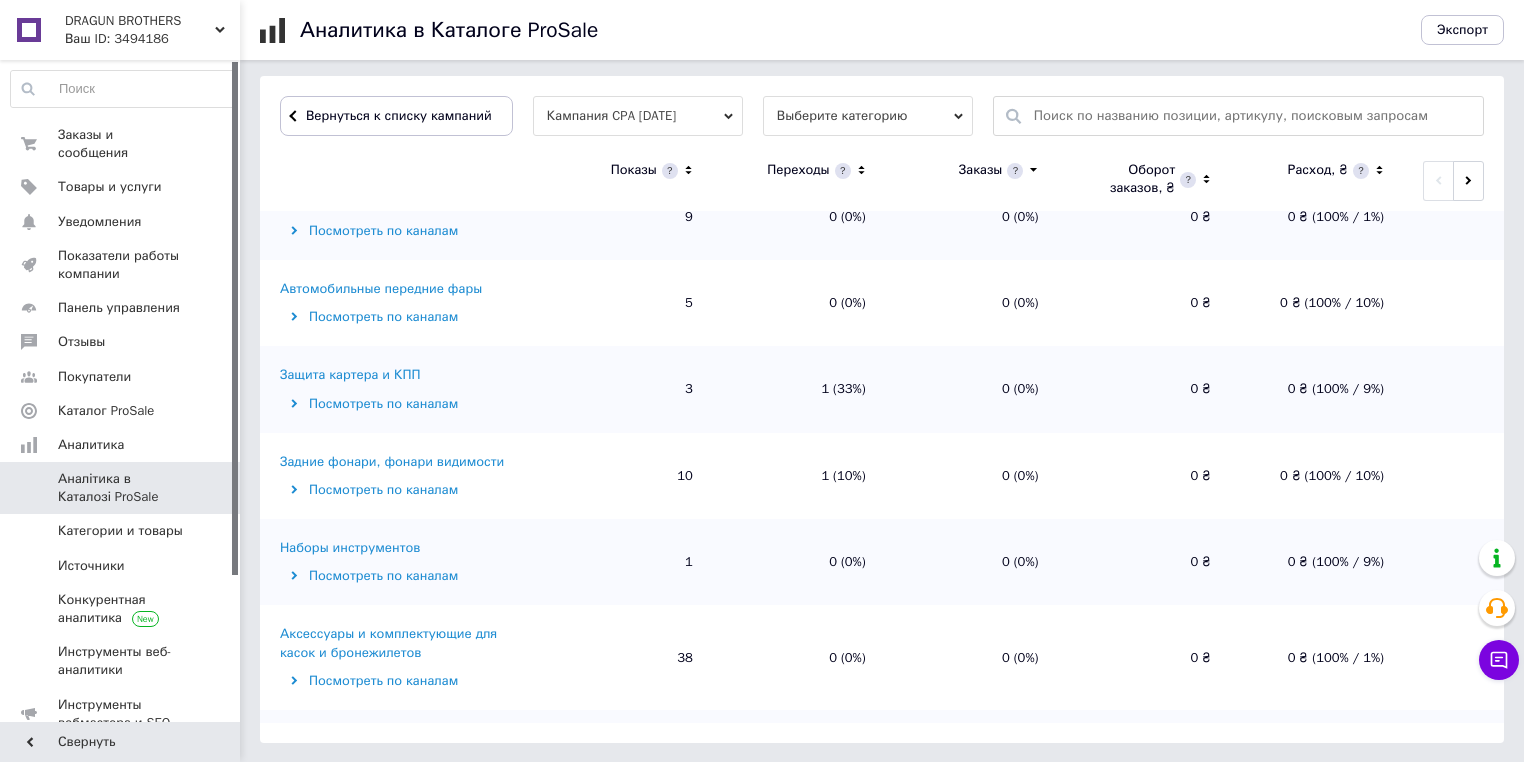 click on "Задние фонари, фонари видимости" at bounding box center [392, 462] 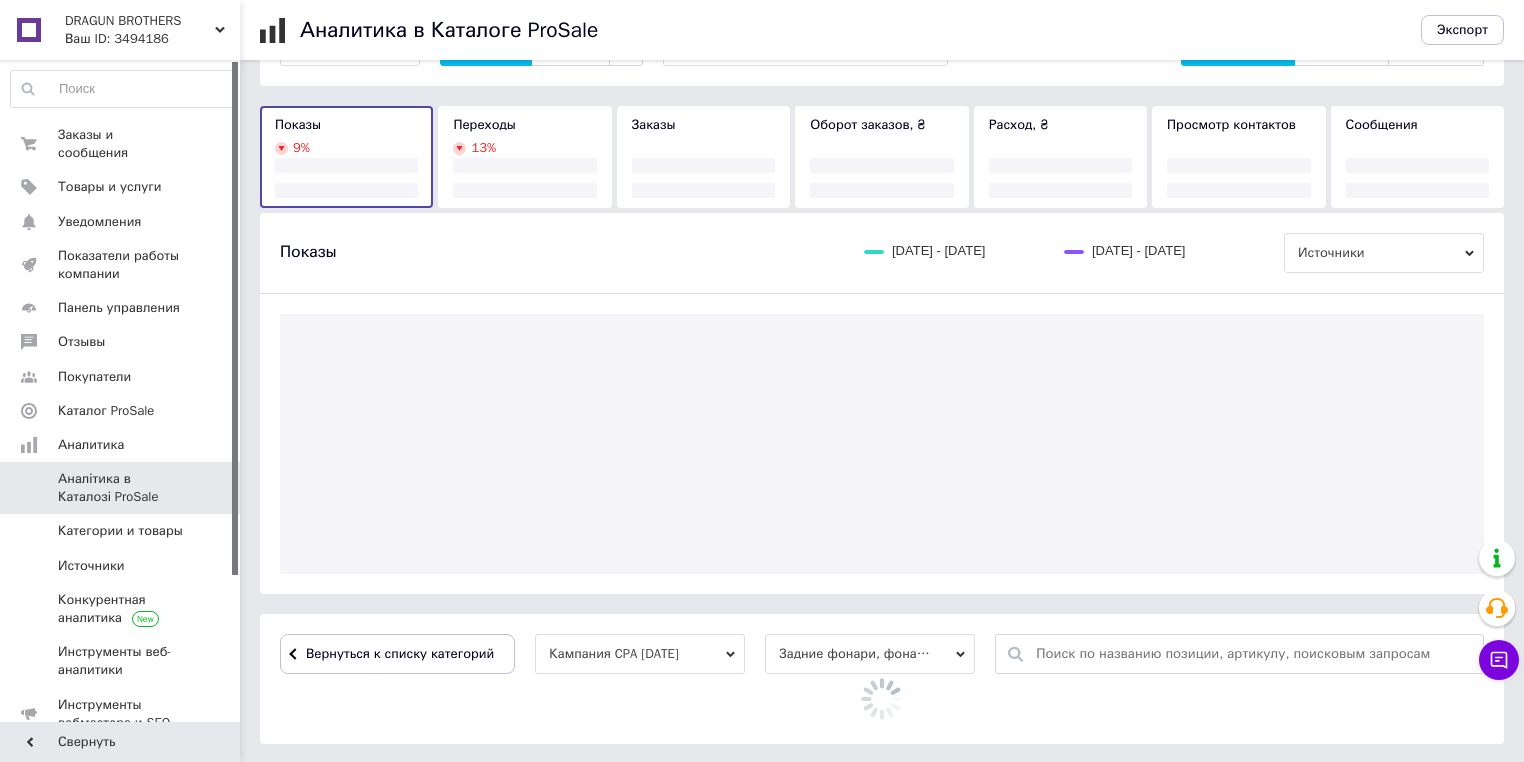 scroll, scrollTop: 600, scrollLeft: 0, axis: vertical 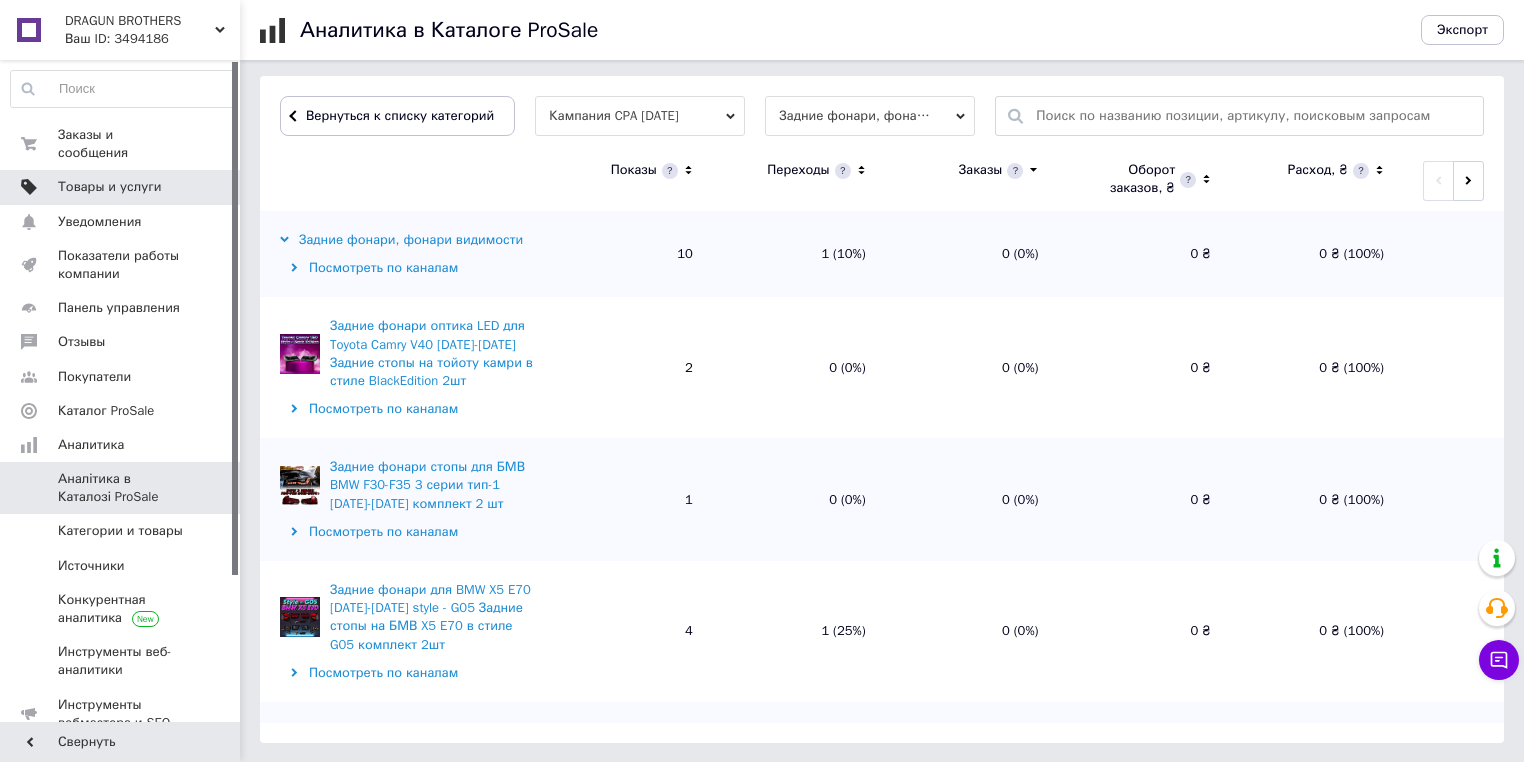 click on "Товары и услуги" at bounding box center (110, 187) 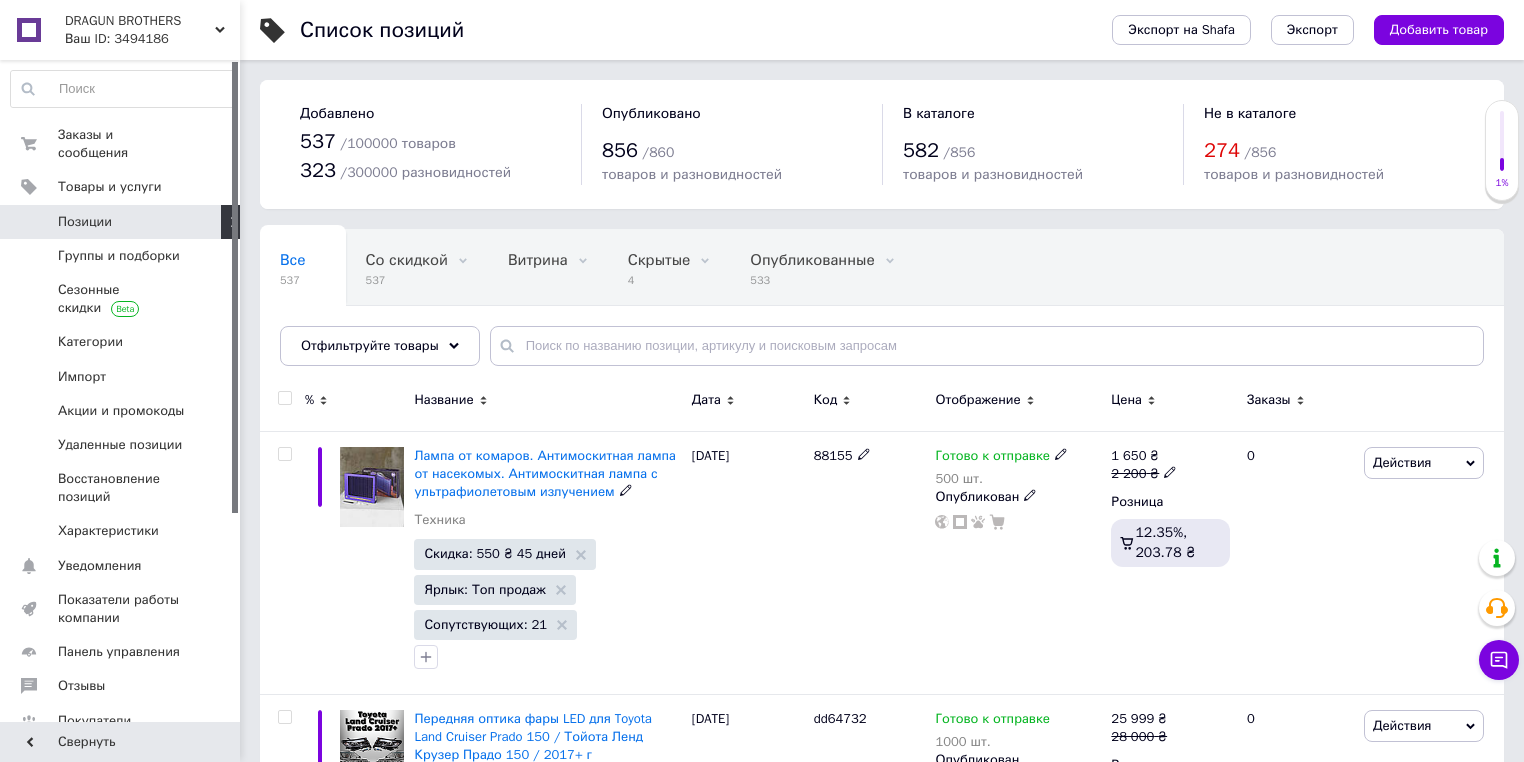 scroll, scrollTop: 480, scrollLeft: 0, axis: vertical 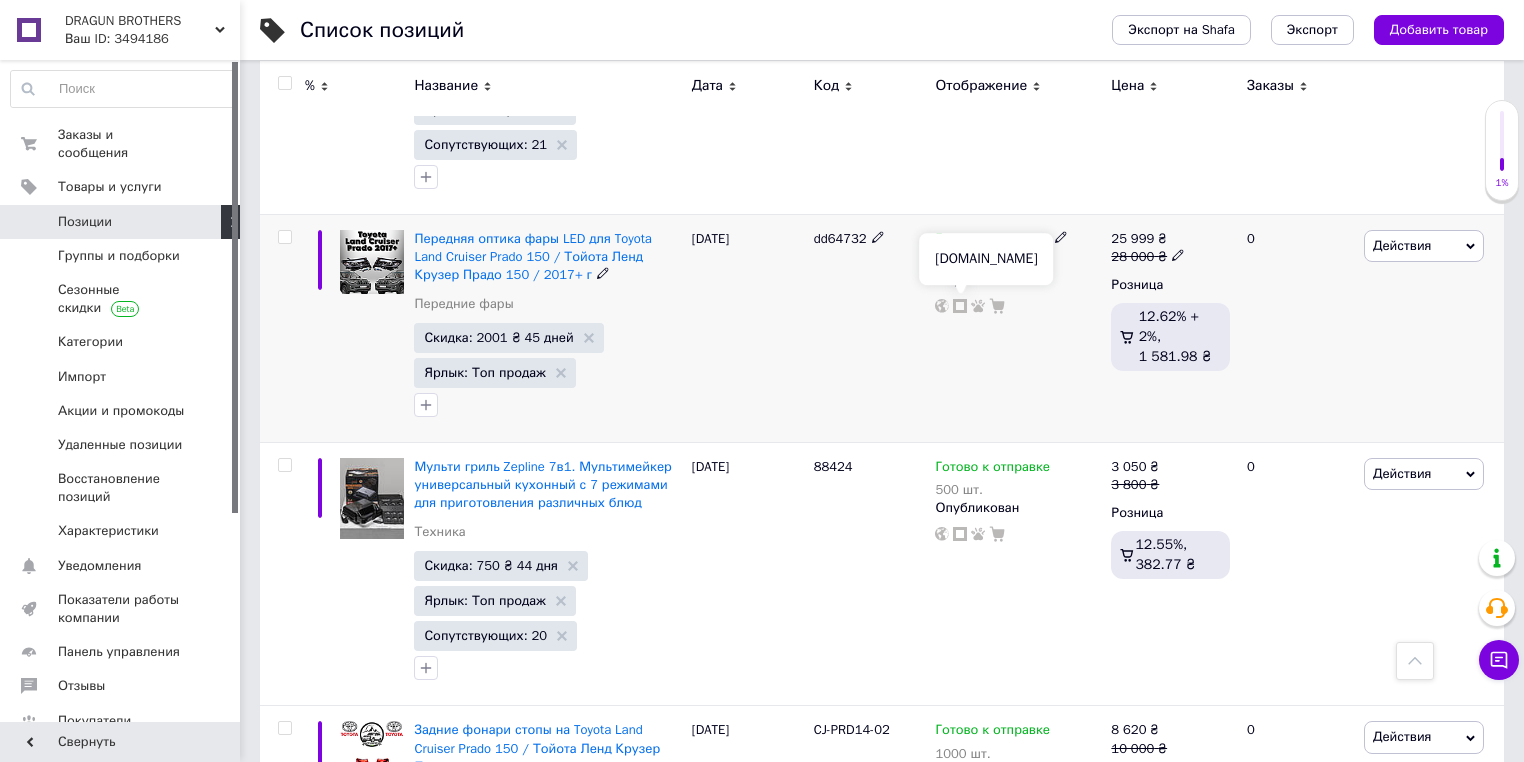 click 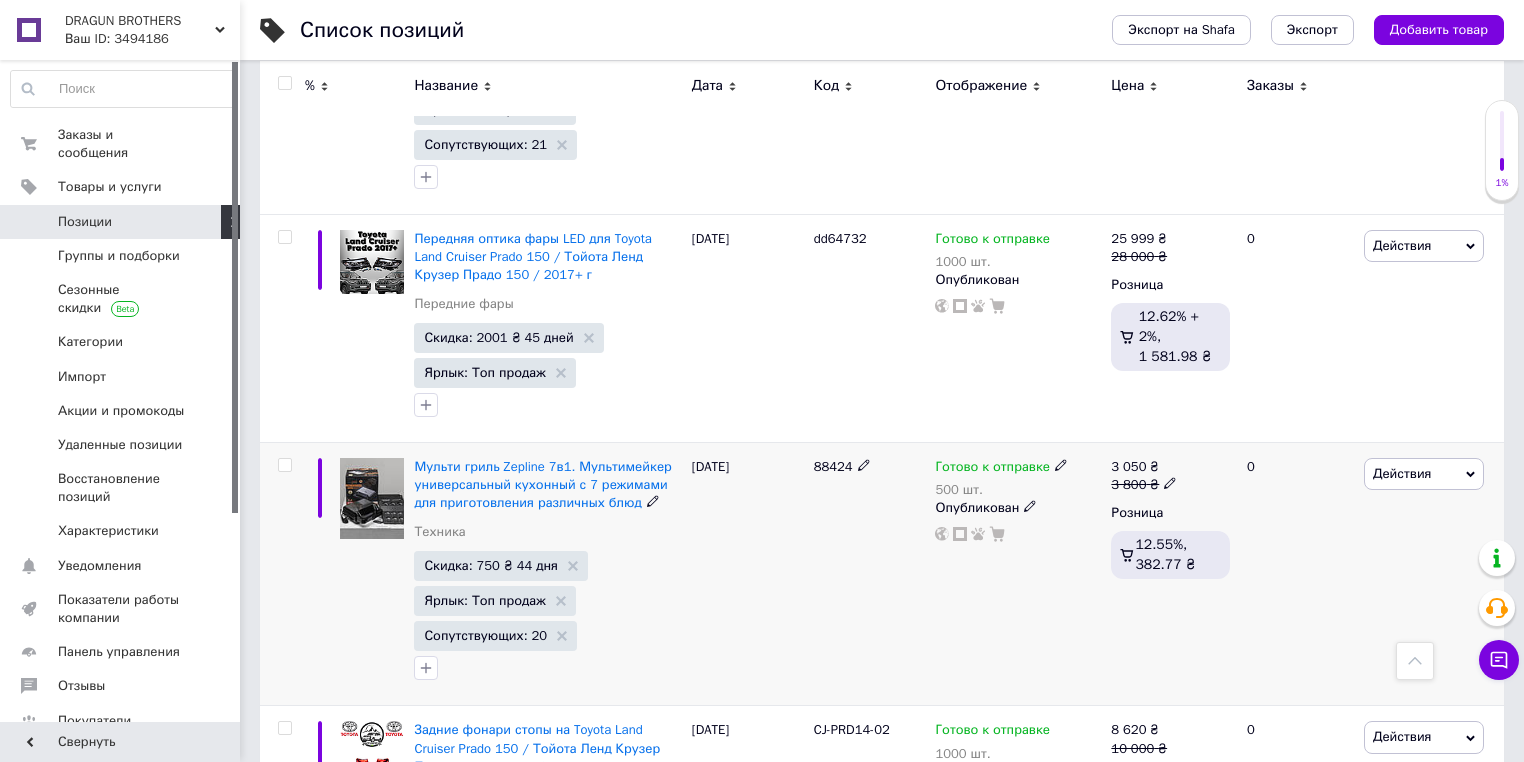 scroll, scrollTop: 880, scrollLeft: 0, axis: vertical 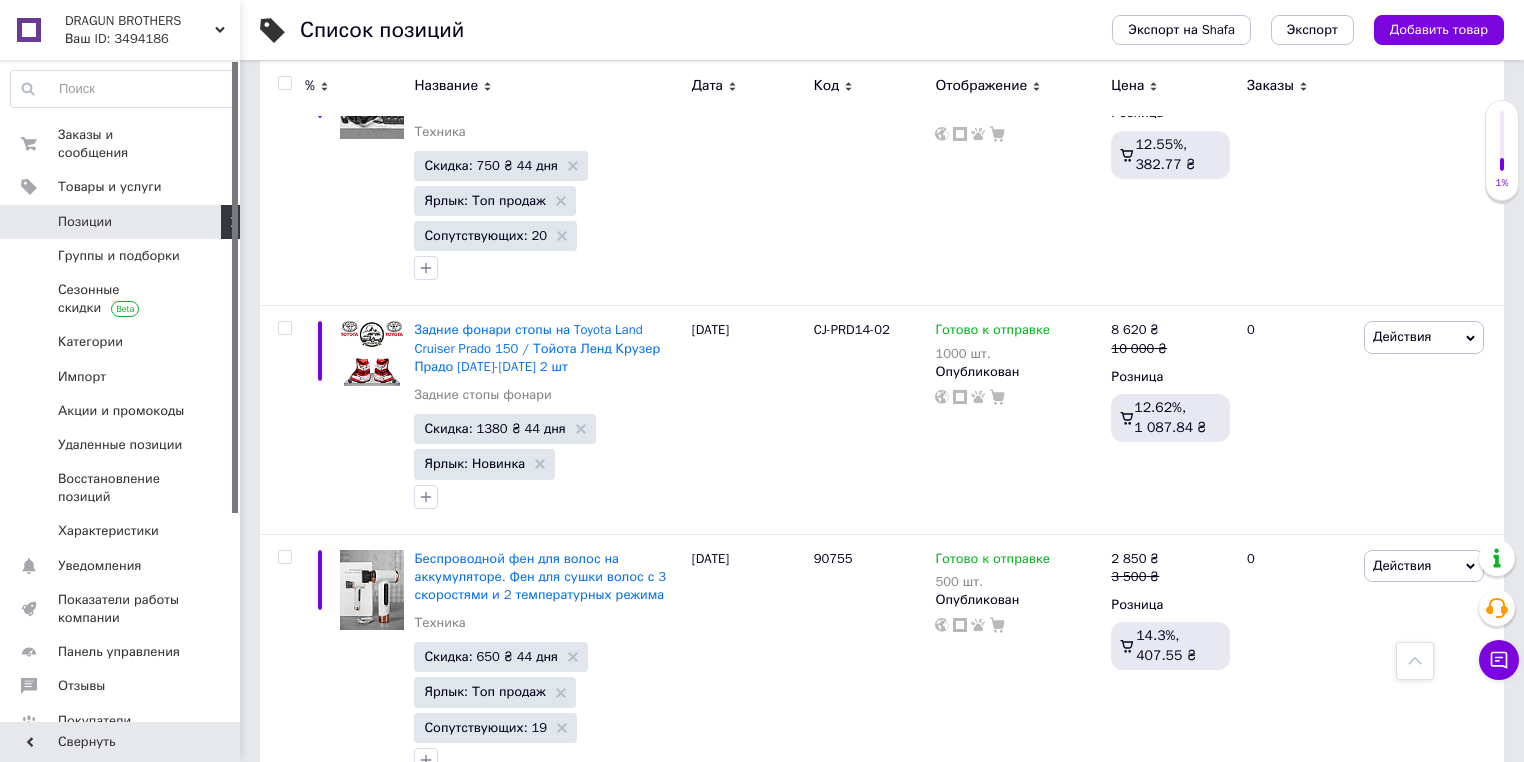 click on "Позиции" at bounding box center (85, 222) 